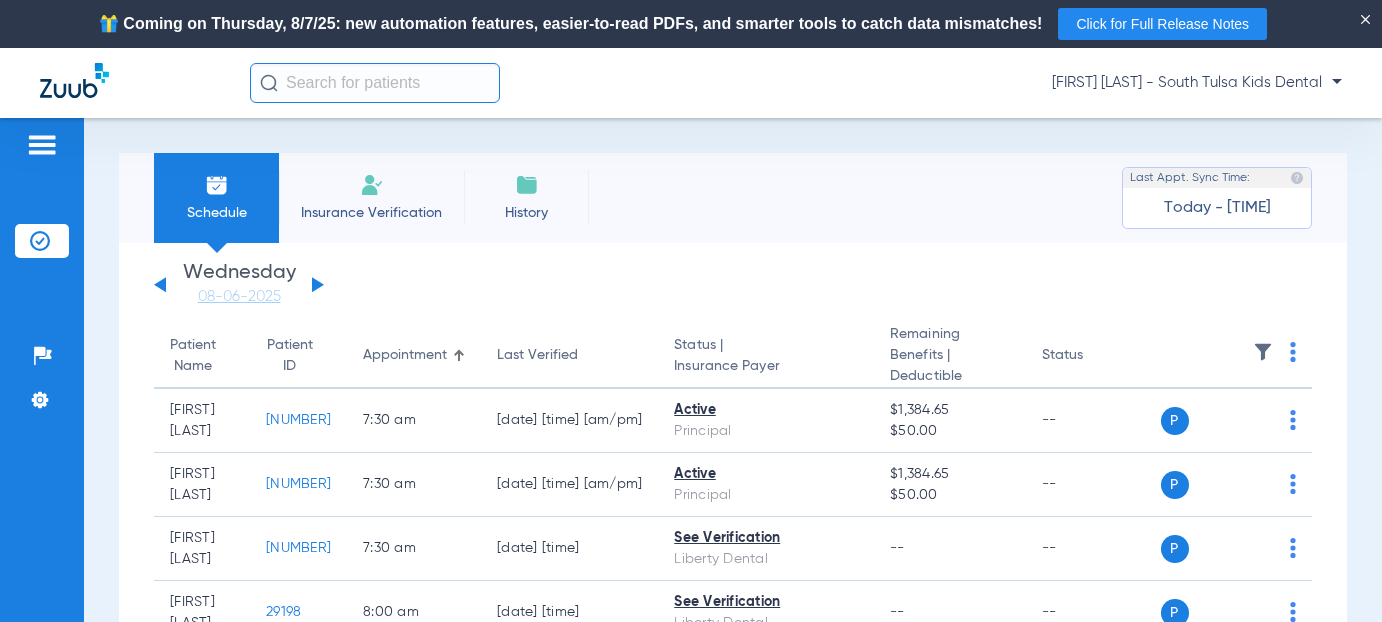 scroll, scrollTop: 0, scrollLeft: 0, axis: both 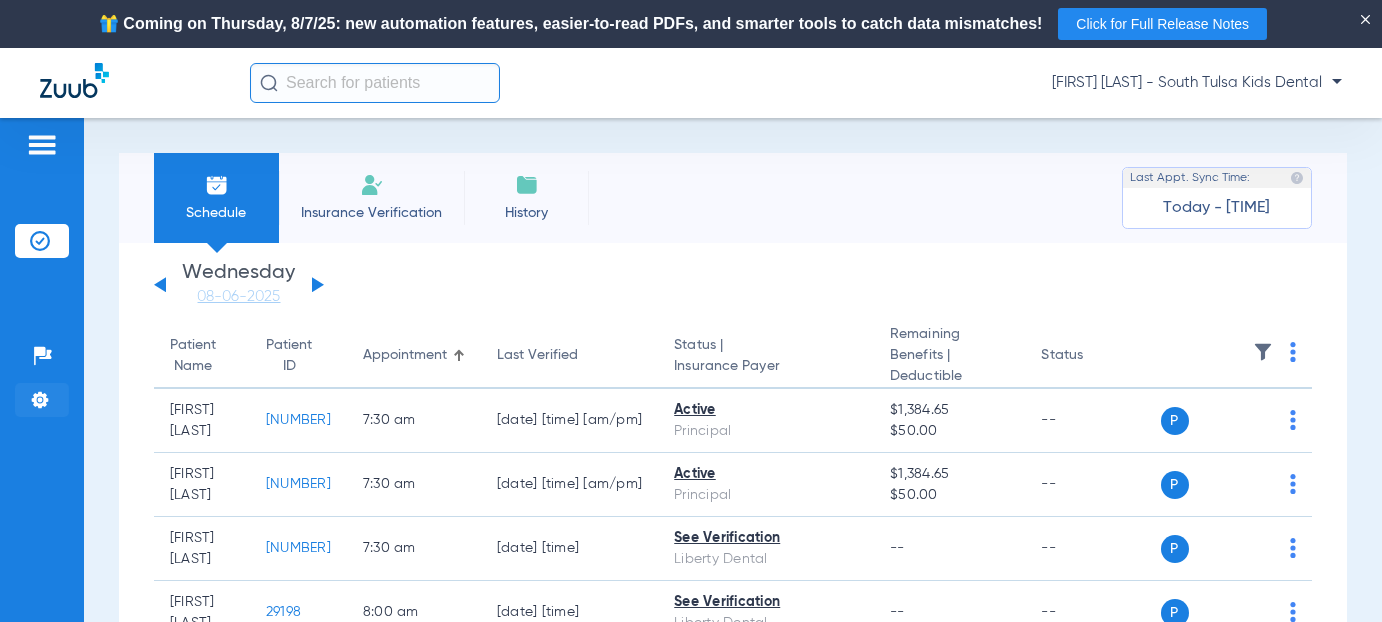click 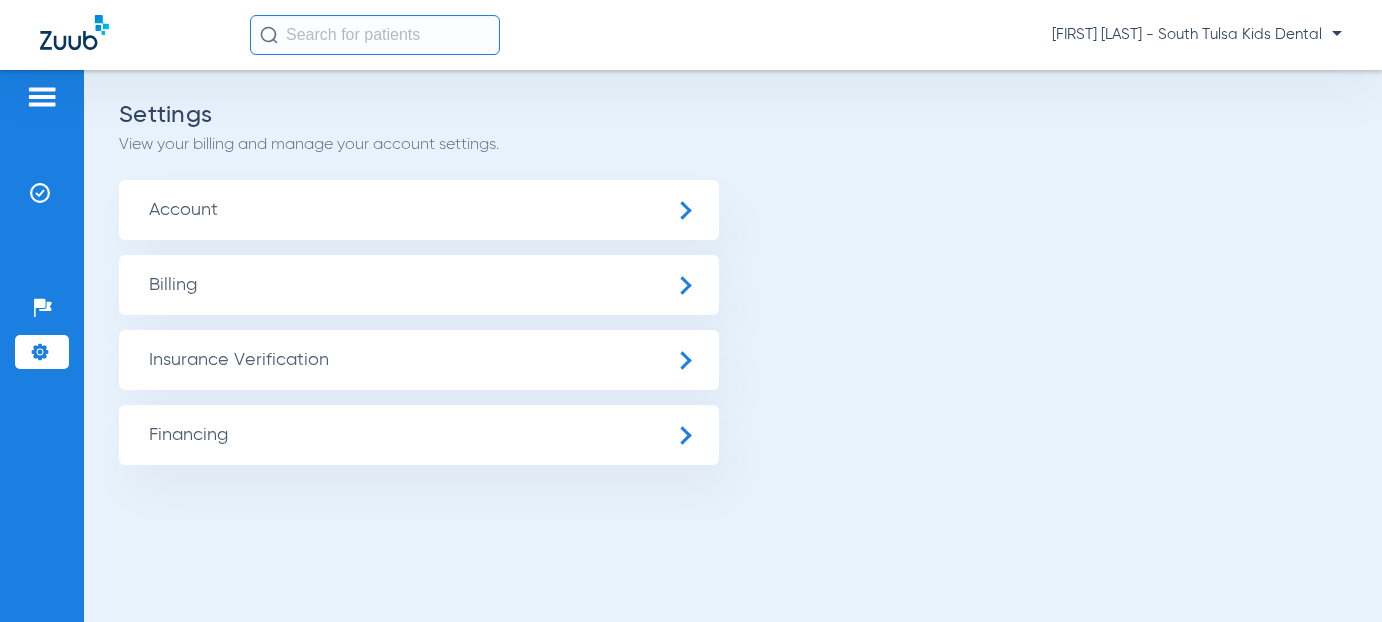 click on "Insurance Verification" 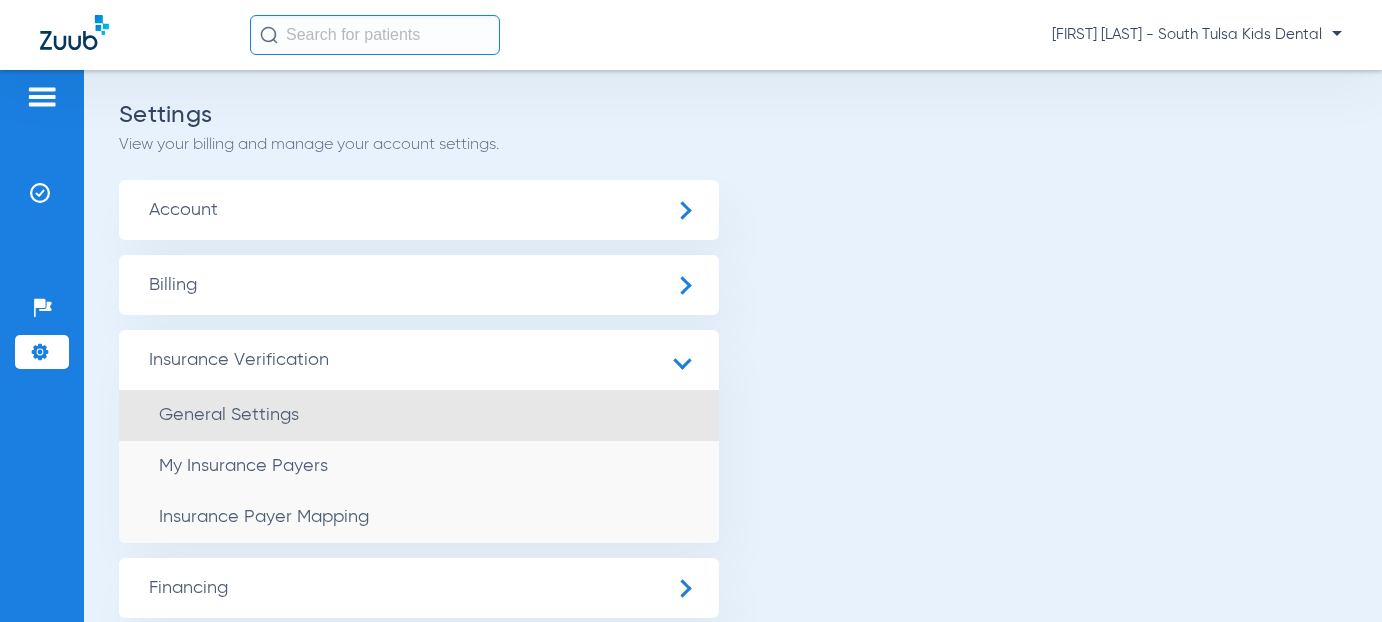 click on "General Settings" 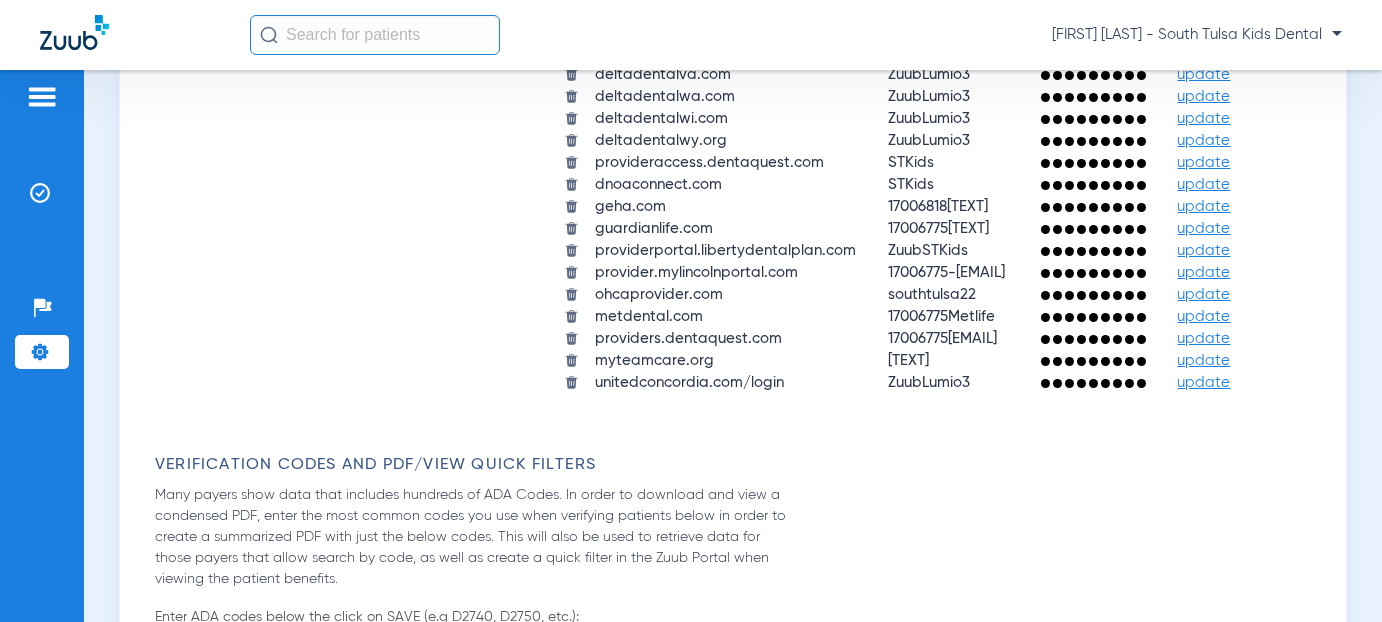 scroll, scrollTop: 1900, scrollLeft: 0, axis: vertical 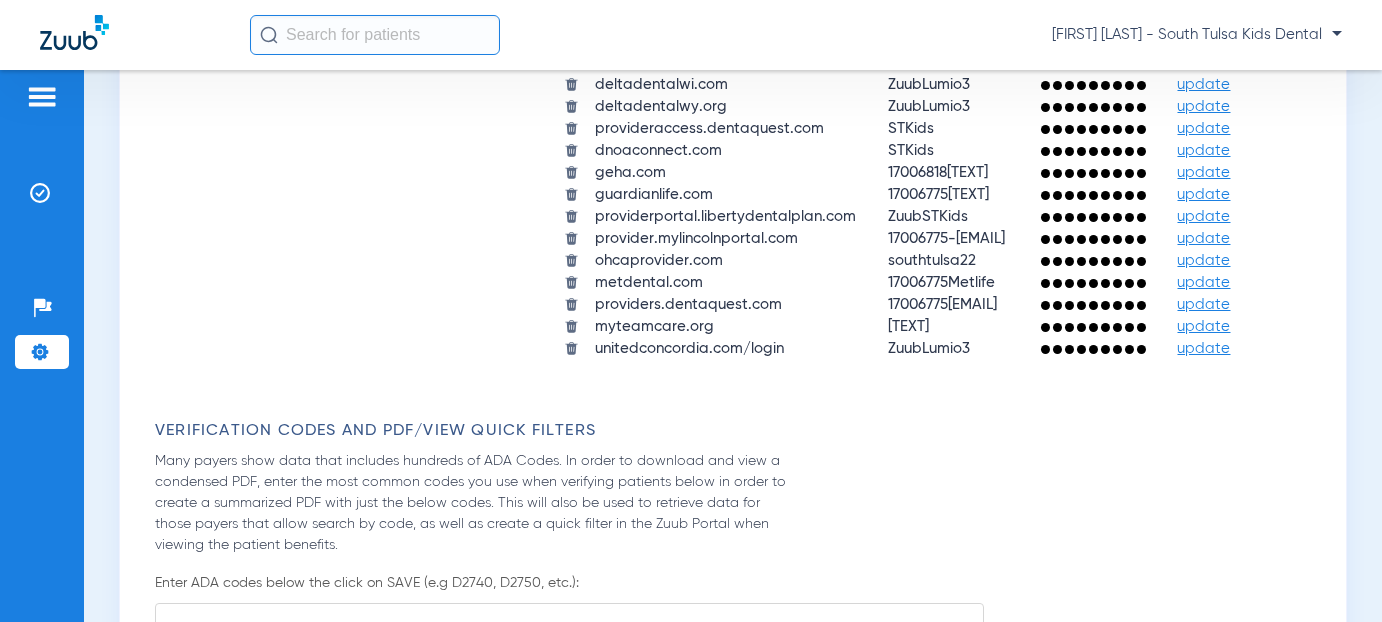 click on "update" 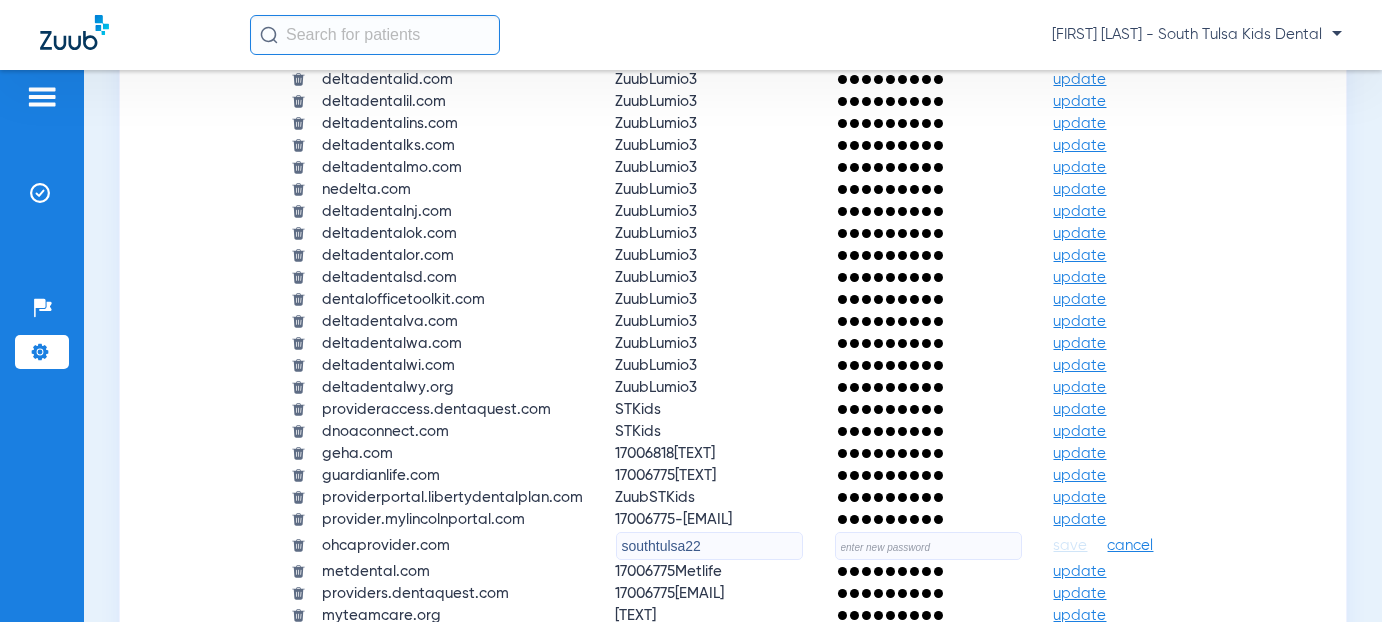 click on "update" 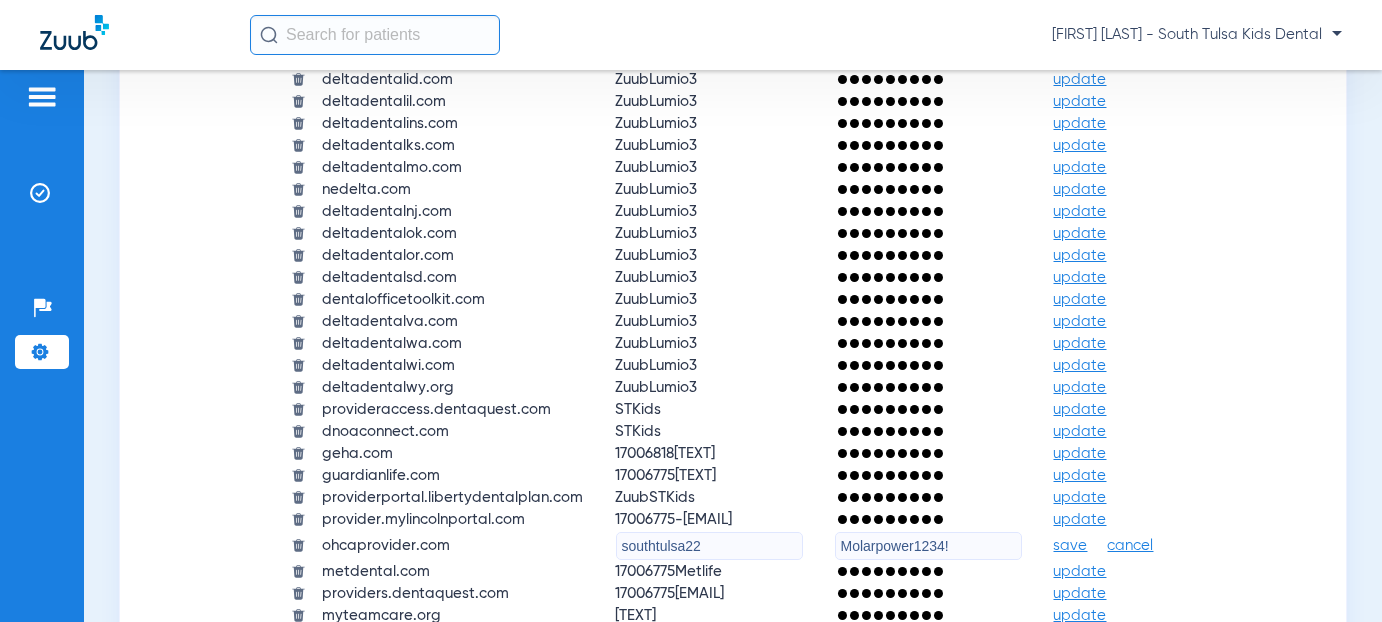 type on "Molarpower1234!" 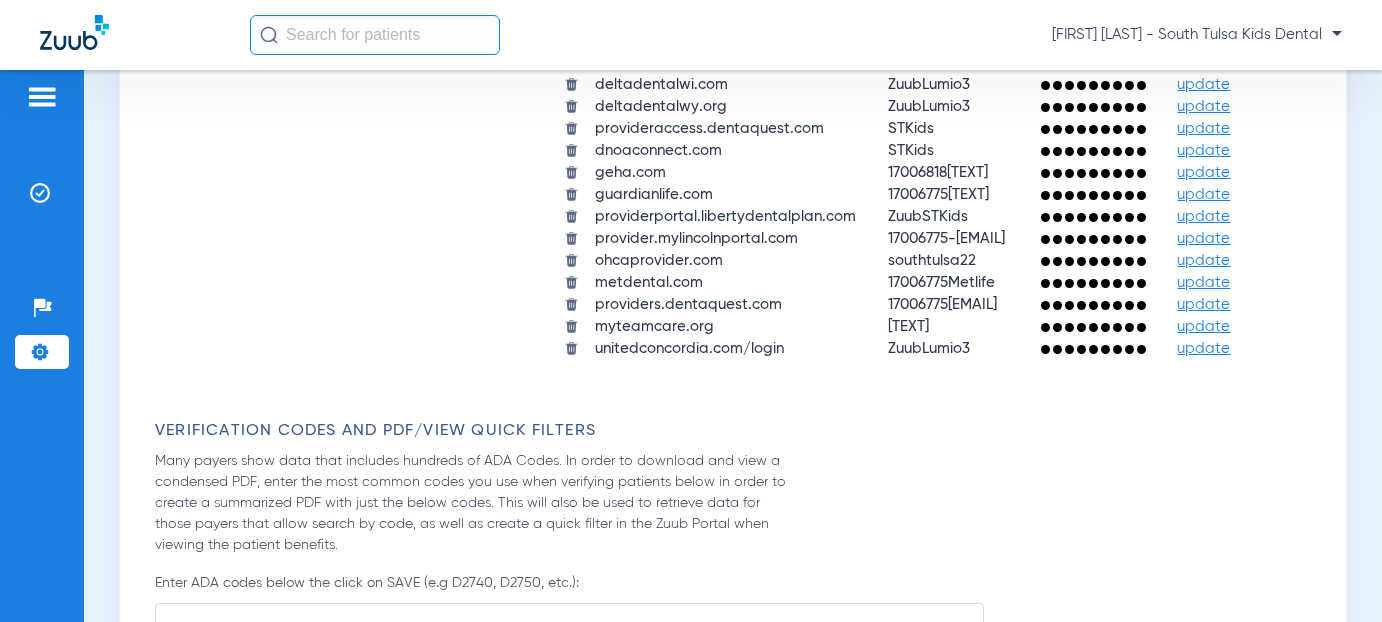click 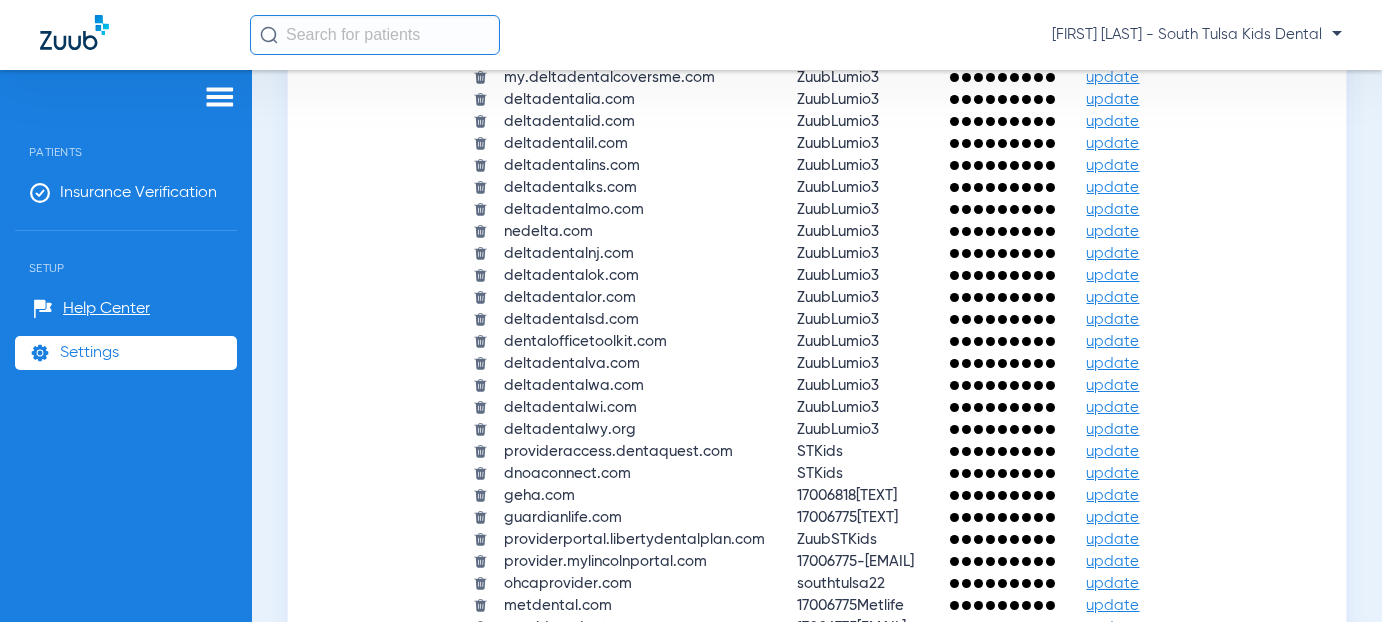 scroll, scrollTop: 1941, scrollLeft: 0, axis: vertical 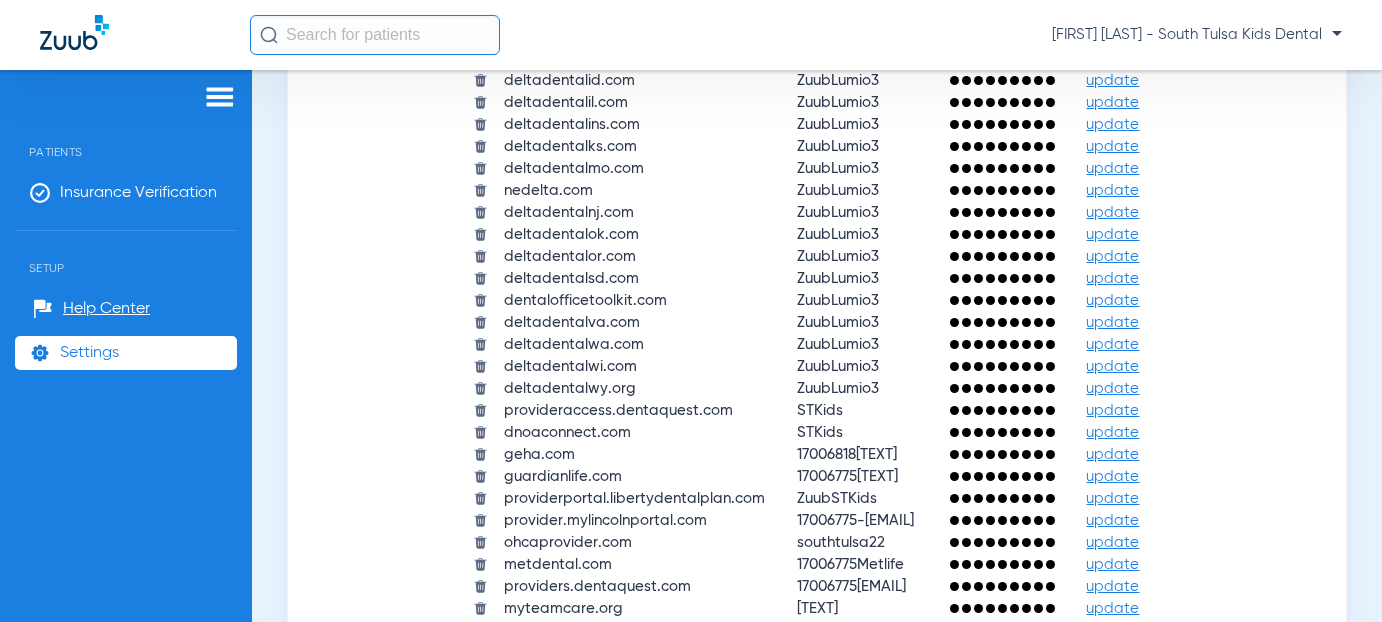 click 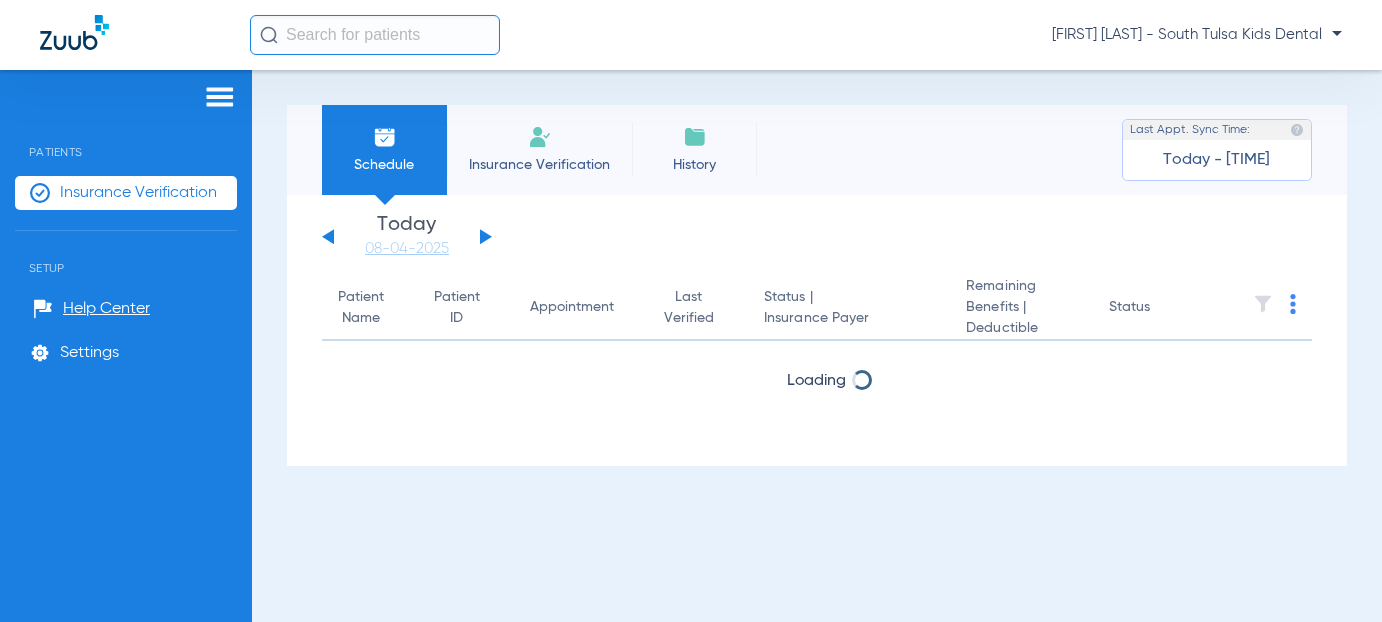 scroll, scrollTop: 0, scrollLeft: 0, axis: both 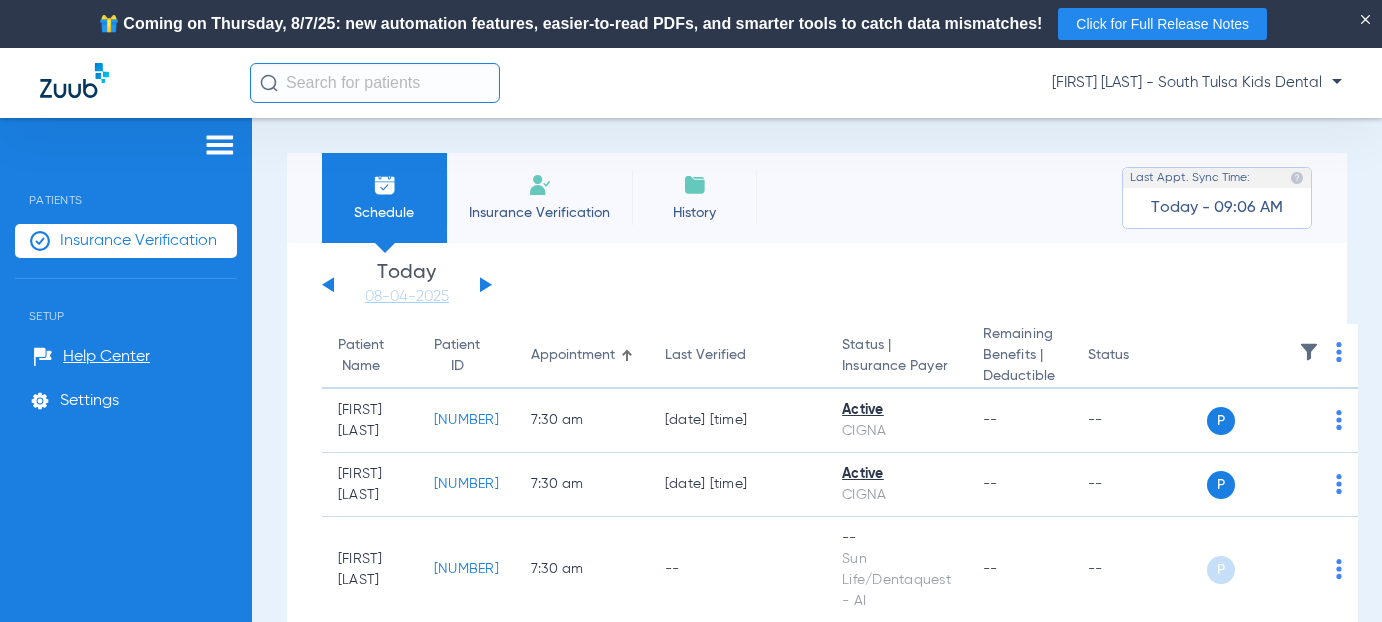 click on "Saturday [DATE] Sunday [DATE] Monday [DATE] Tuesday [DATE] Wednesday [DATE] Thursday [DATE] Friday [DATE] Saturday [DATE] Sunday [DATE] Monday [DATE] Tuesday [DATE] Wednesday [DATE] Thursday [DATE] Friday [DATE] Saturday [DATE] Sunday [DATE] Monday [DATE] Tuesday [DATE] Wednesday [DATE] Thursday [DATE] Friday [DATE] Saturday [DATE] Sunday [DATE] Monday [DATE] Tuesday [DATE] Wednesday [DATE] Thursday [DATE] Friday [DATE] Saturday [DATE] Sunday [DATE] Monday [DATE] Tuesday [DATE] Wednesday [DATE] Thursday [DATE] Friday [DATE] Saturday [DATE] Sunday [DATE]" 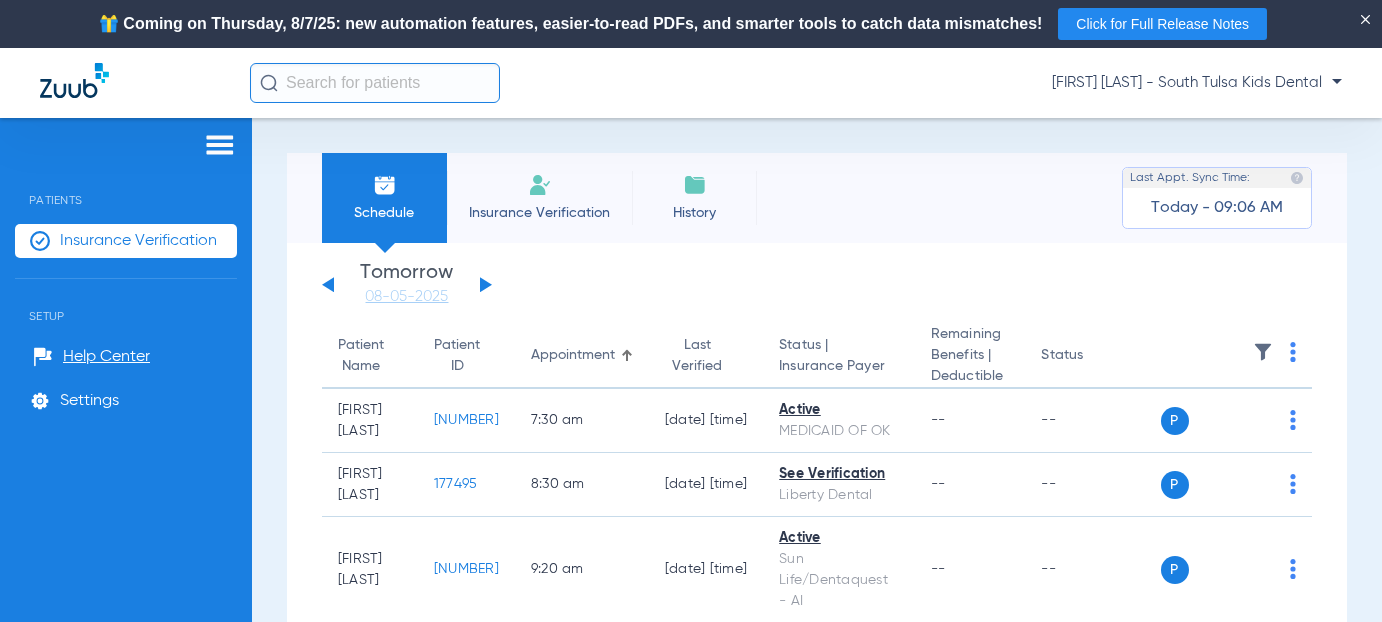 click 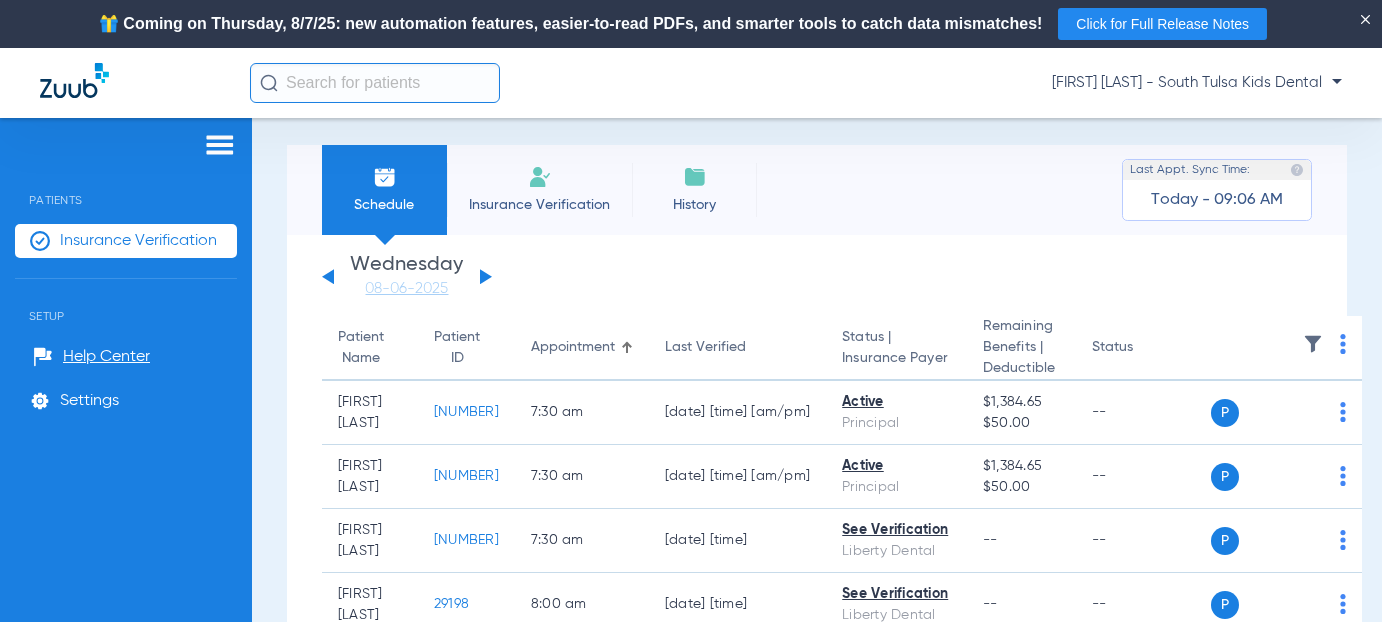 scroll, scrollTop: 0, scrollLeft: 0, axis: both 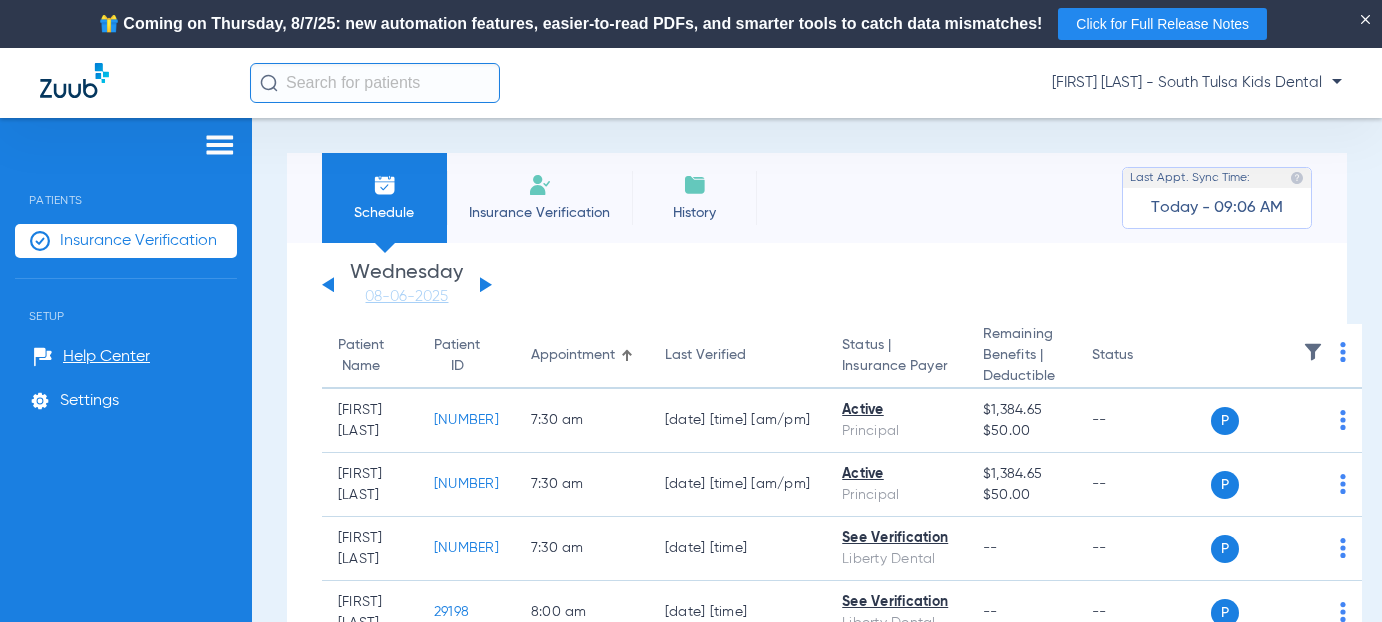 click 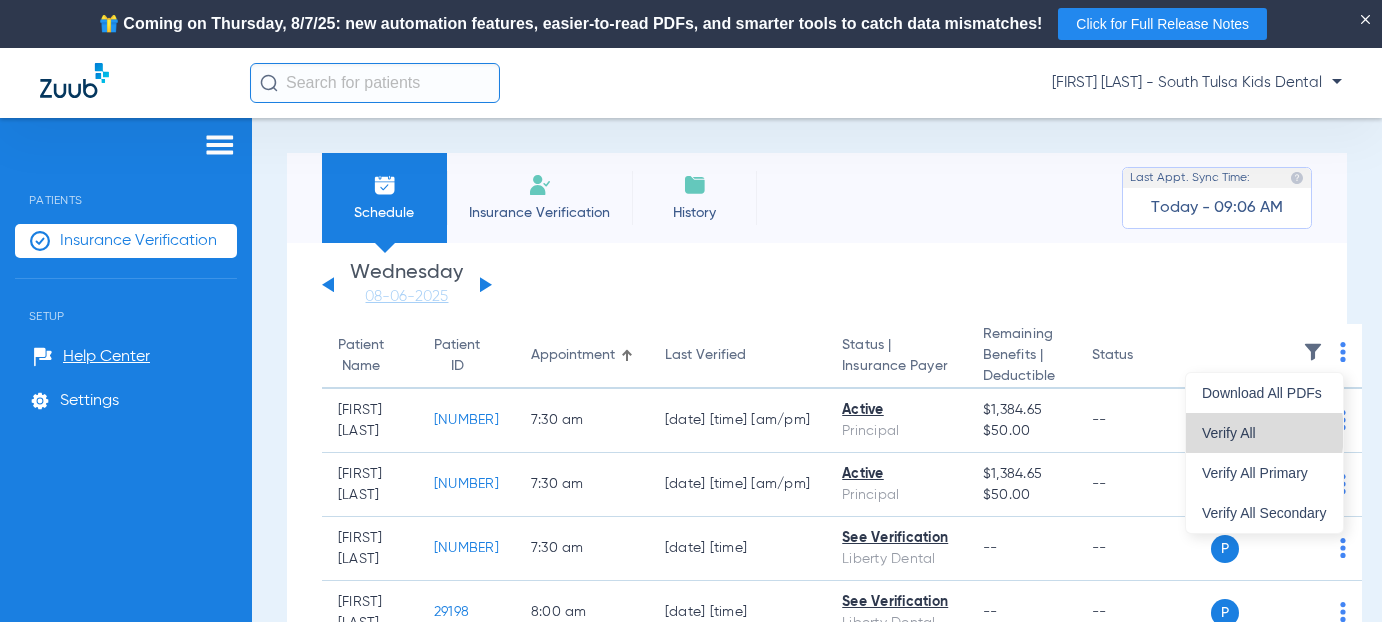 click on "Verify All" at bounding box center (1264, 433) 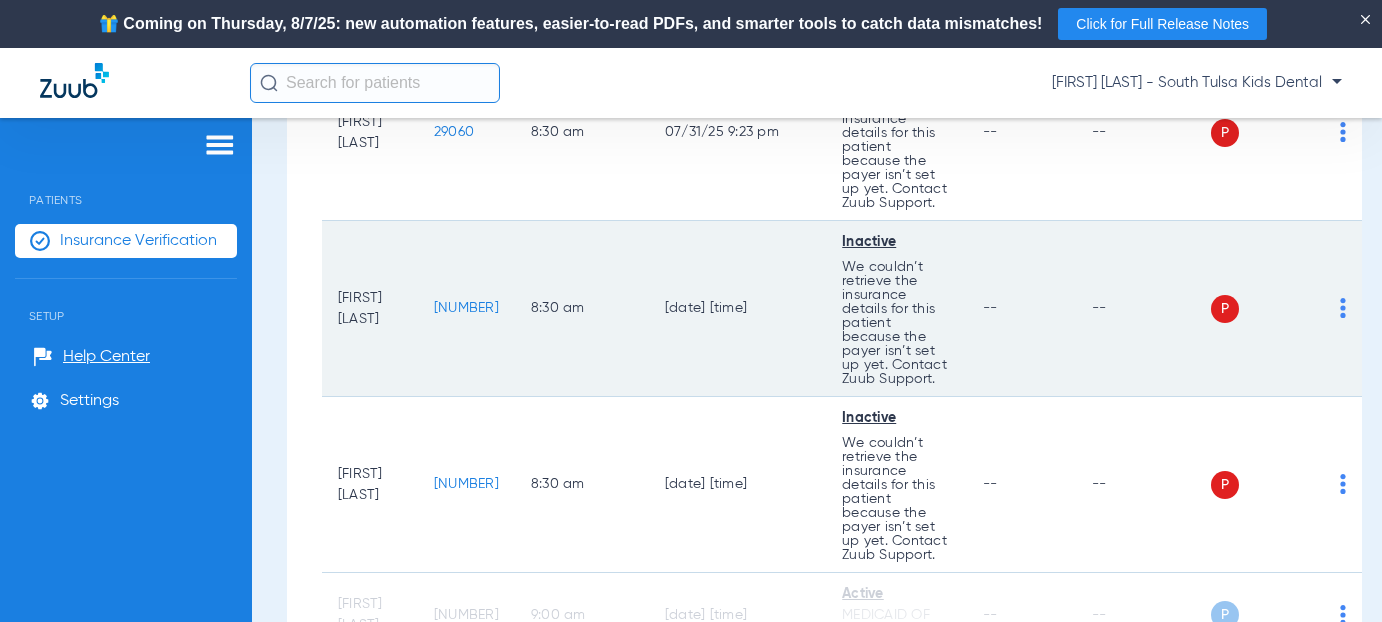 scroll, scrollTop: 500, scrollLeft: 0, axis: vertical 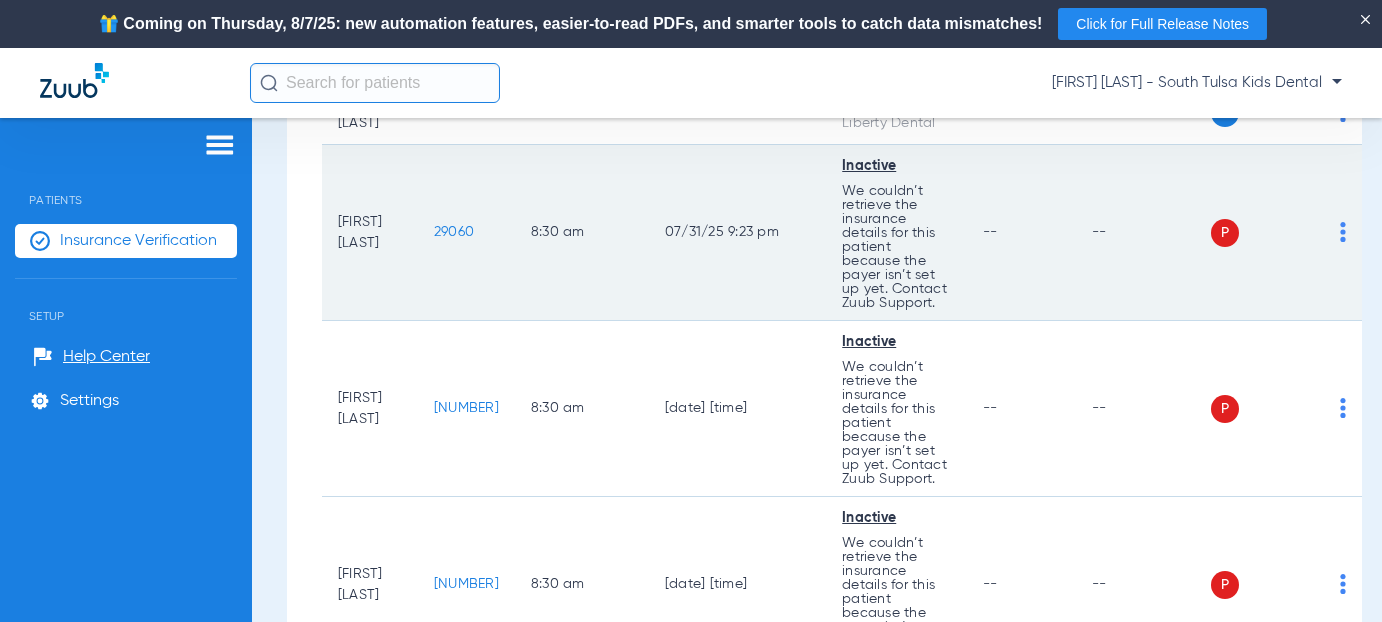 click on "29060" 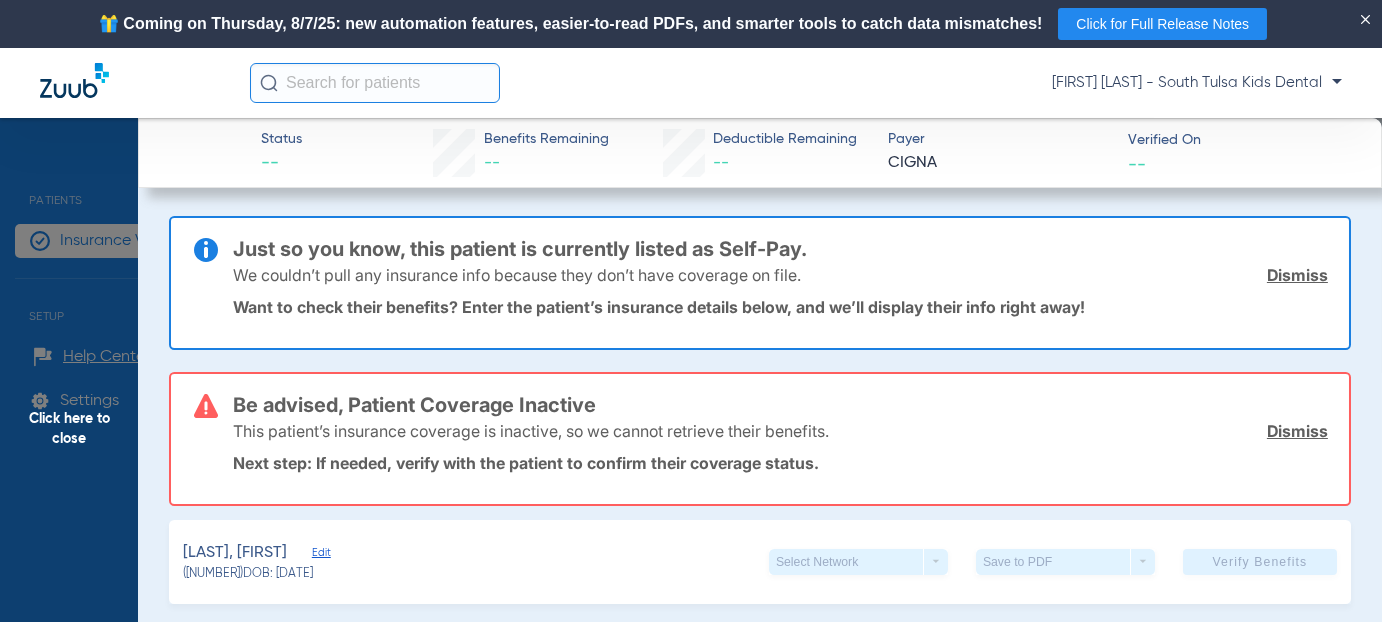 drag, startPoint x: 1271, startPoint y: 275, endPoint x: 1279, endPoint y: 368, distance: 93.34345 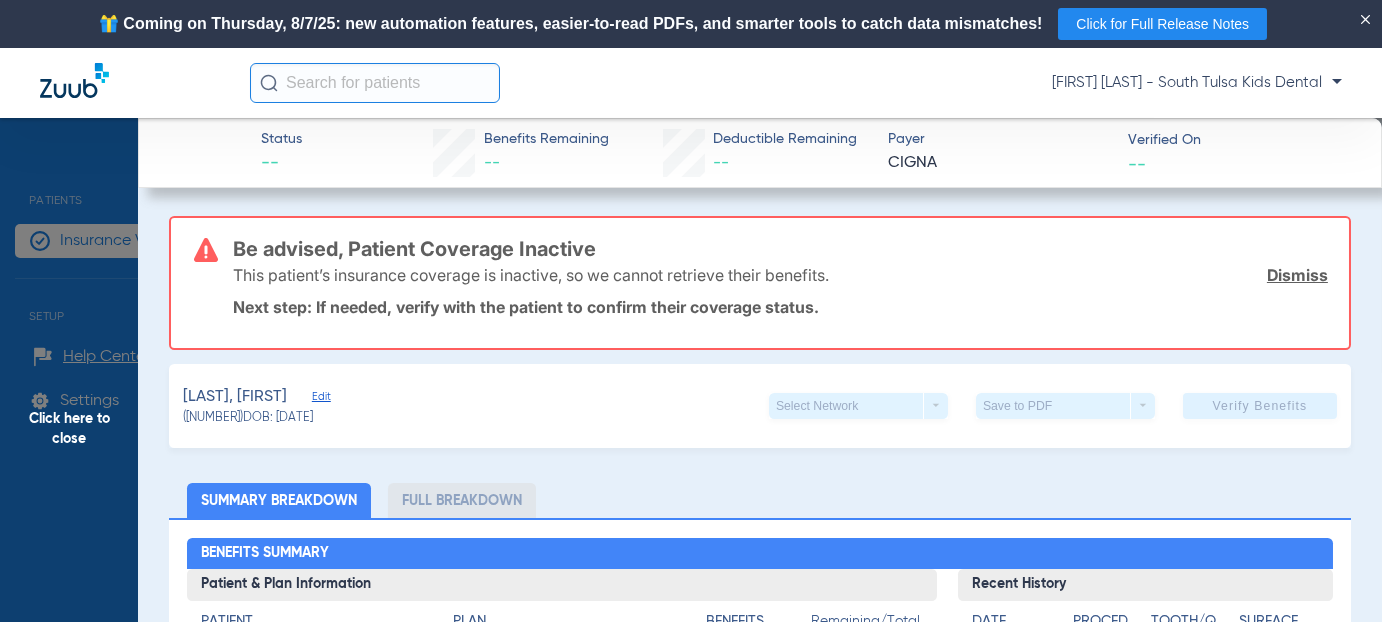 drag, startPoint x: 1274, startPoint y: 269, endPoint x: 869, endPoint y: 303, distance: 406.42465 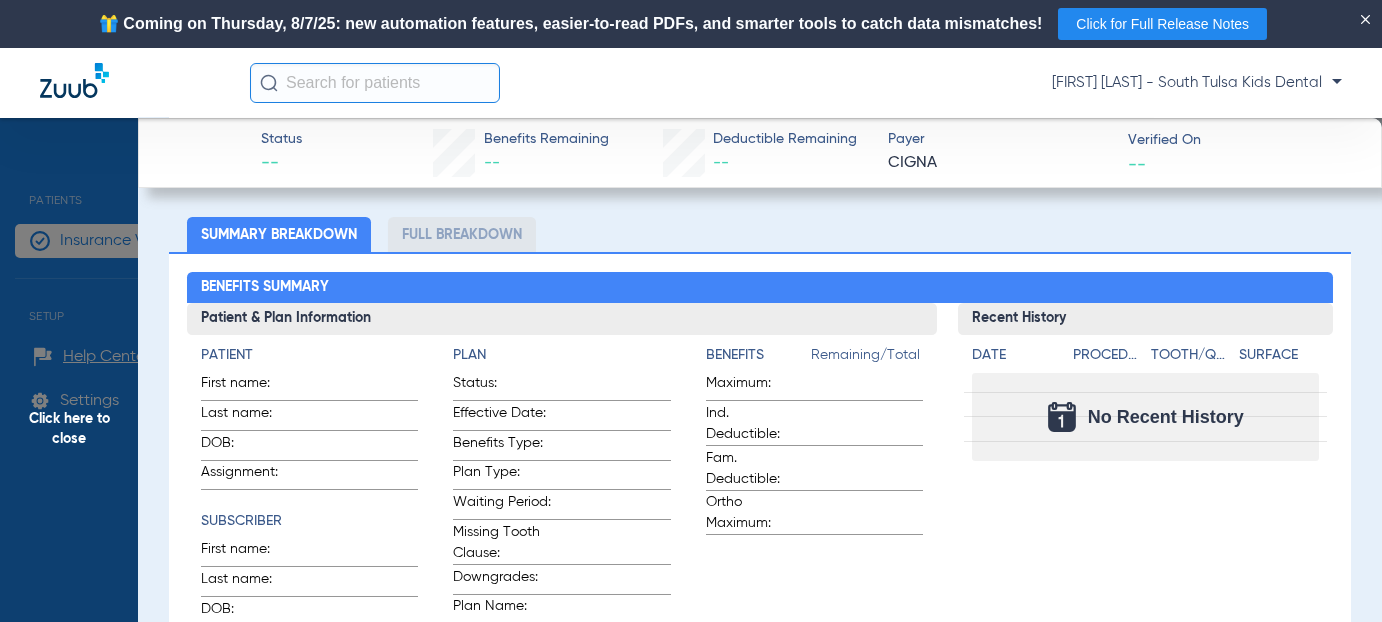 scroll, scrollTop: 0, scrollLeft: 0, axis: both 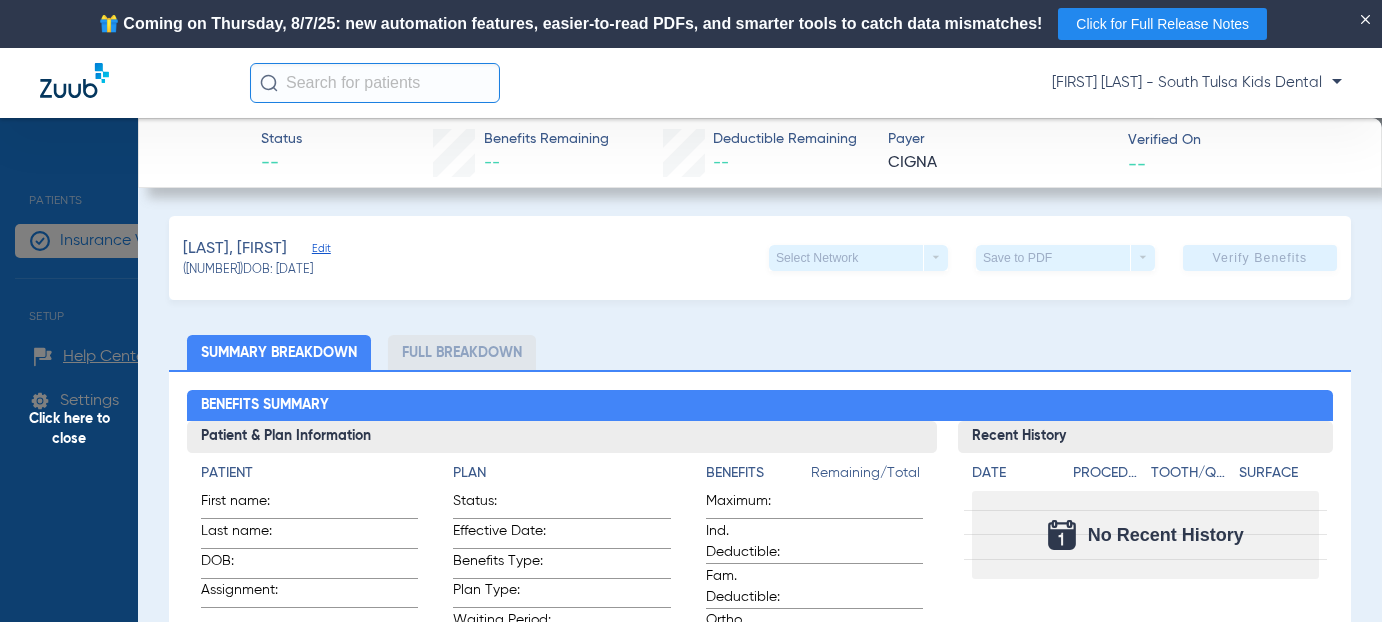click on "Edit" 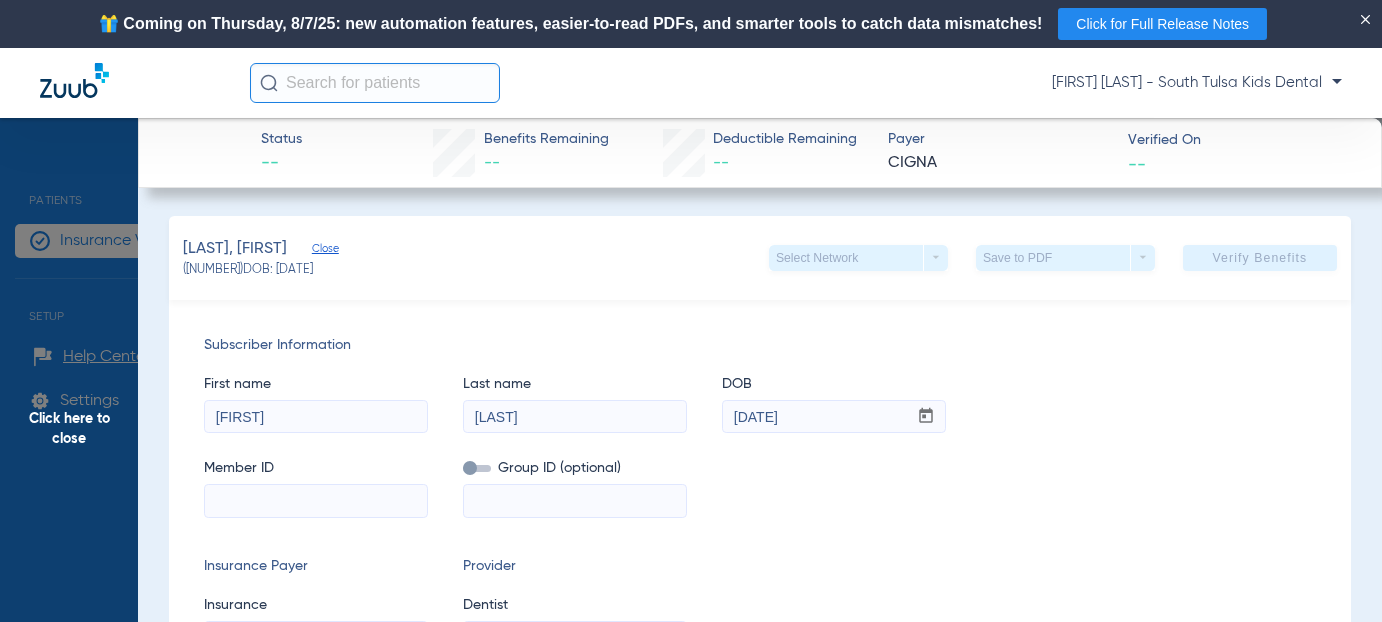 click at bounding box center [316, 501] 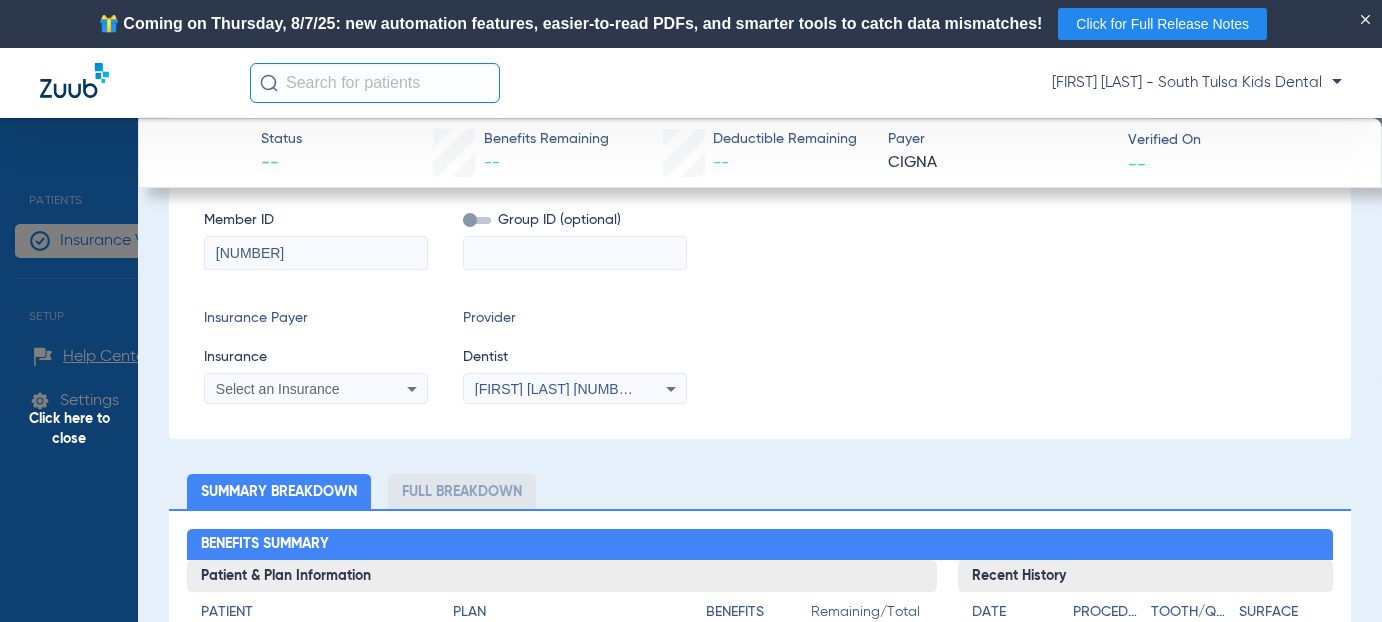 scroll, scrollTop: 300, scrollLeft: 0, axis: vertical 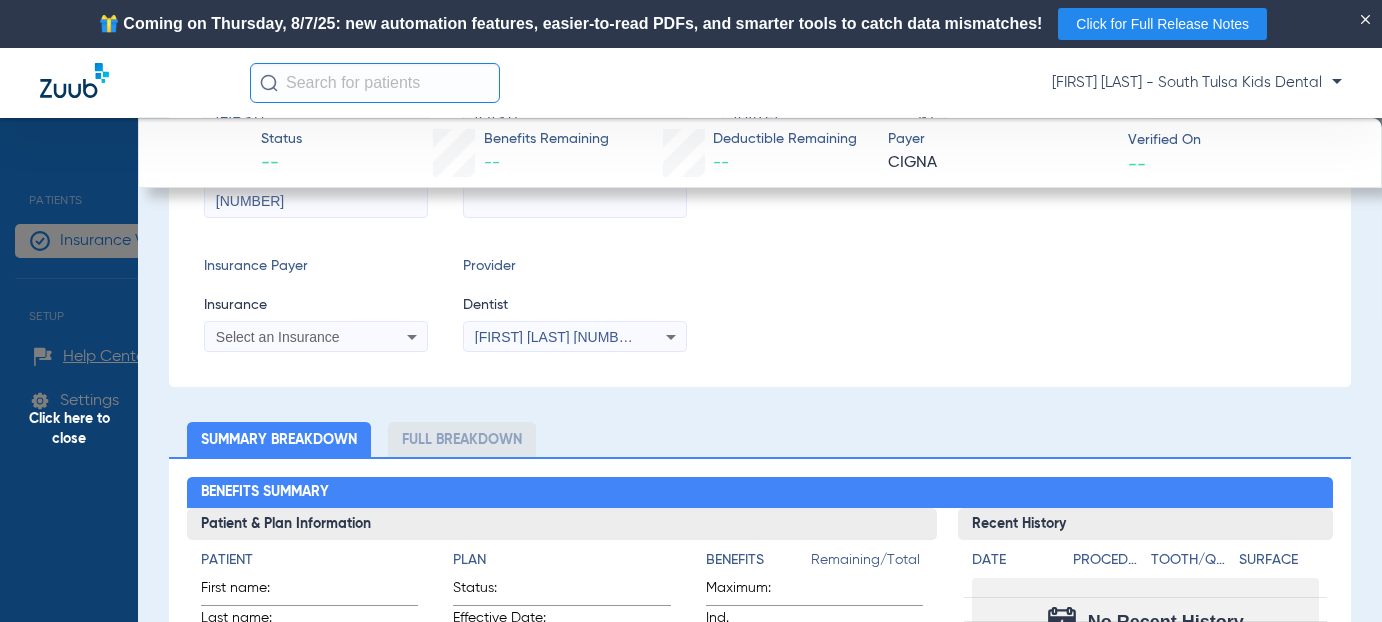 type on "[NUMBER]" 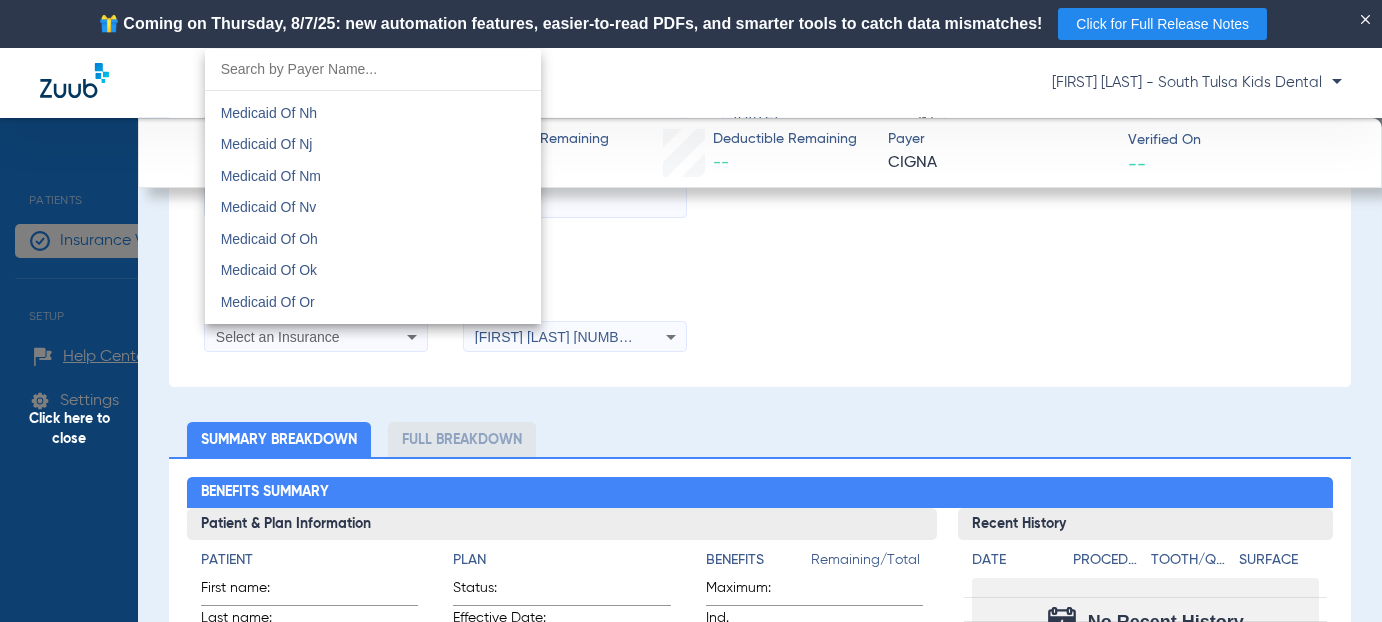 scroll, scrollTop: 9100, scrollLeft: 0, axis: vertical 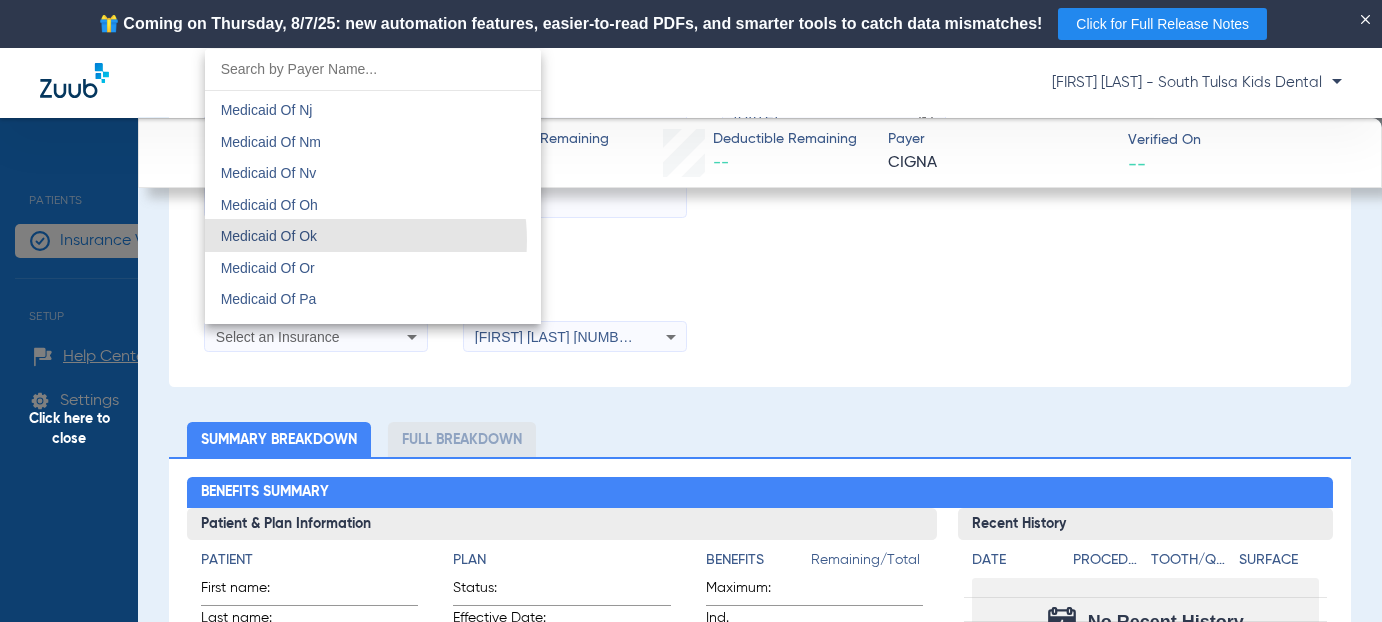 click on "Medicaid Of Ok" at bounding box center (373, 236) 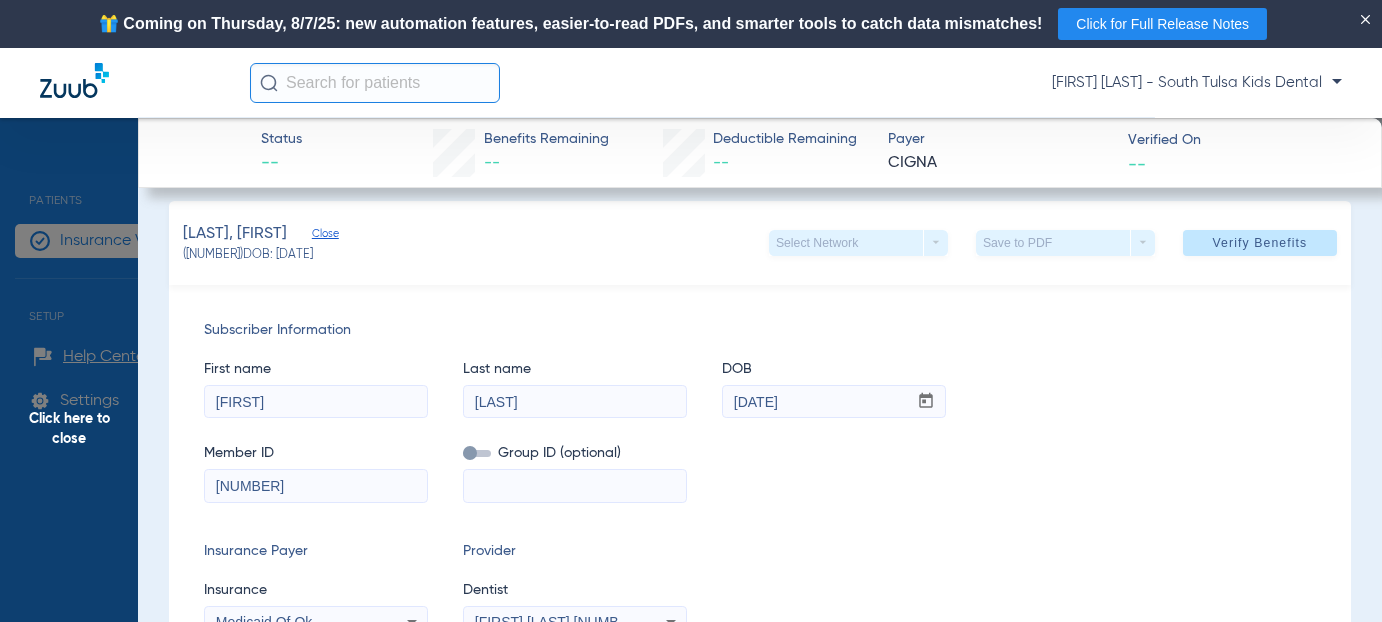 scroll, scrollTop: 0, scrollLeft: 0, axis: both 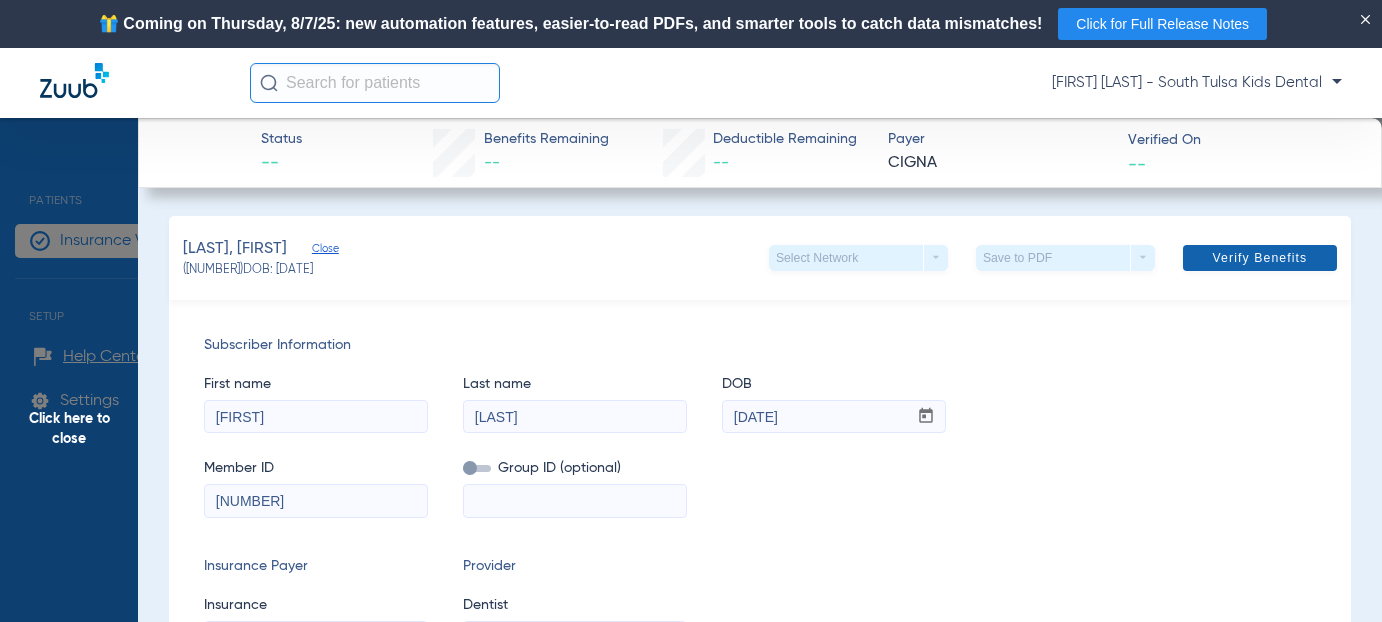 click on "Verify Benefits" 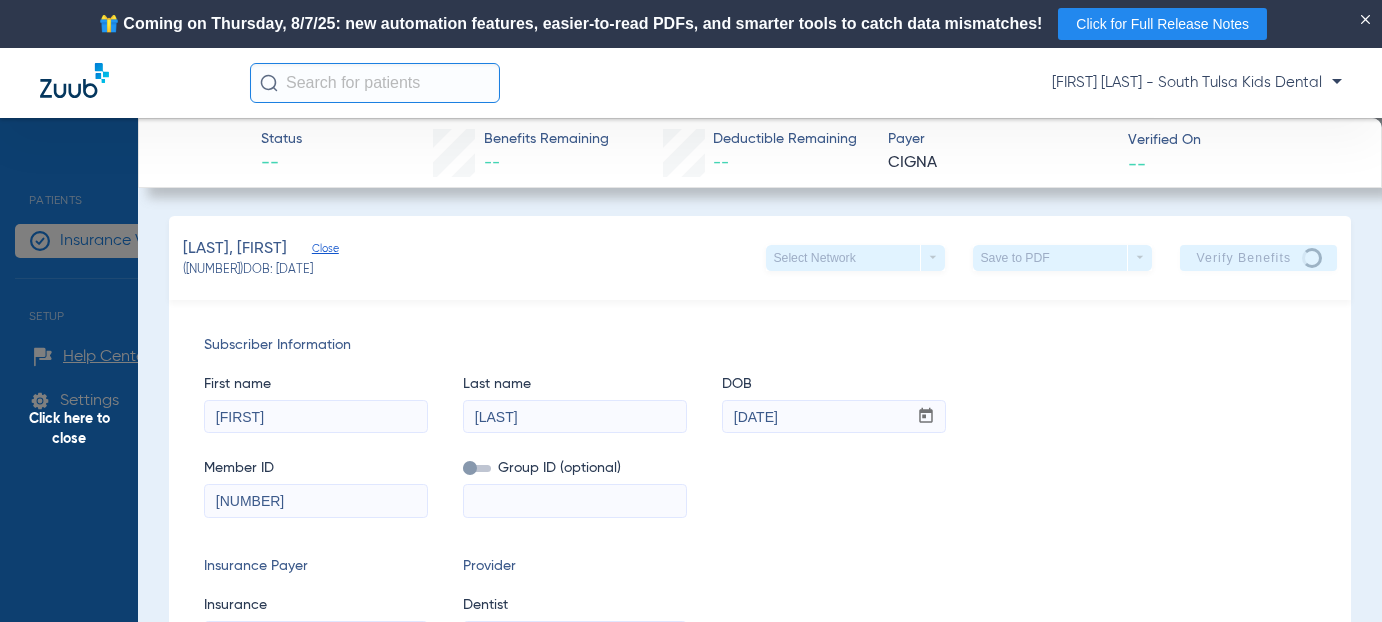 click on "Close" 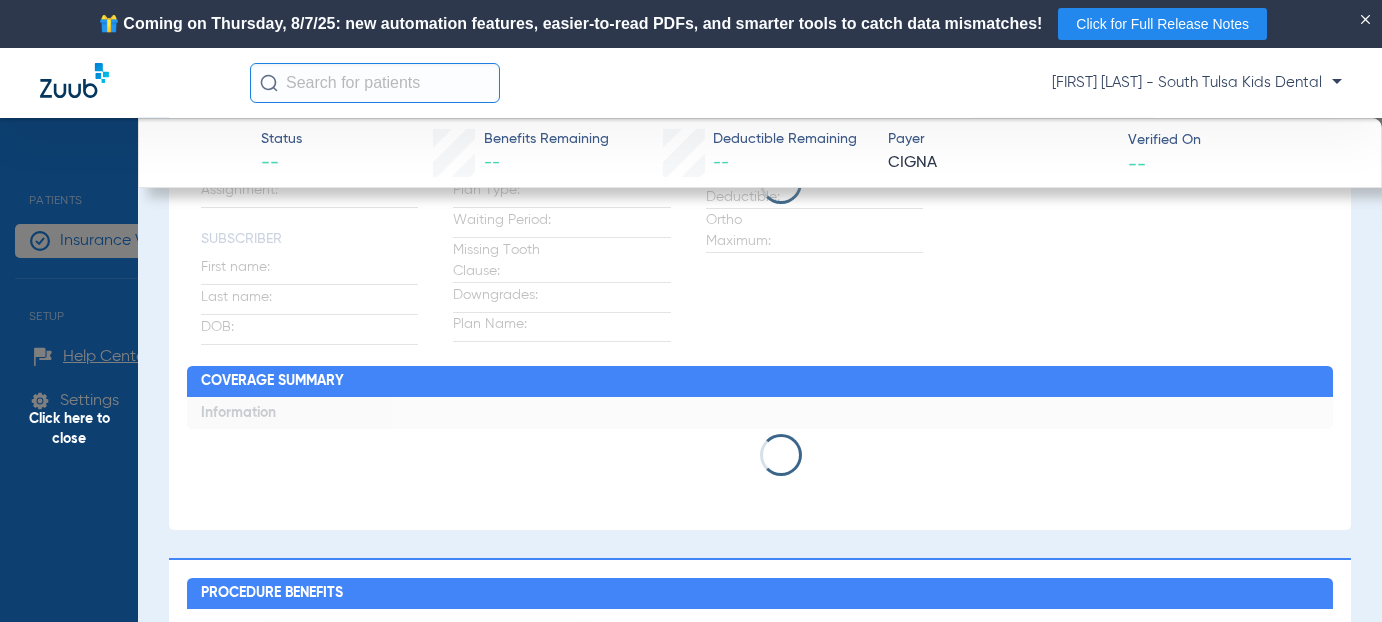 scroll, scrollTop: 0, scrollLeft: 0, axis: both 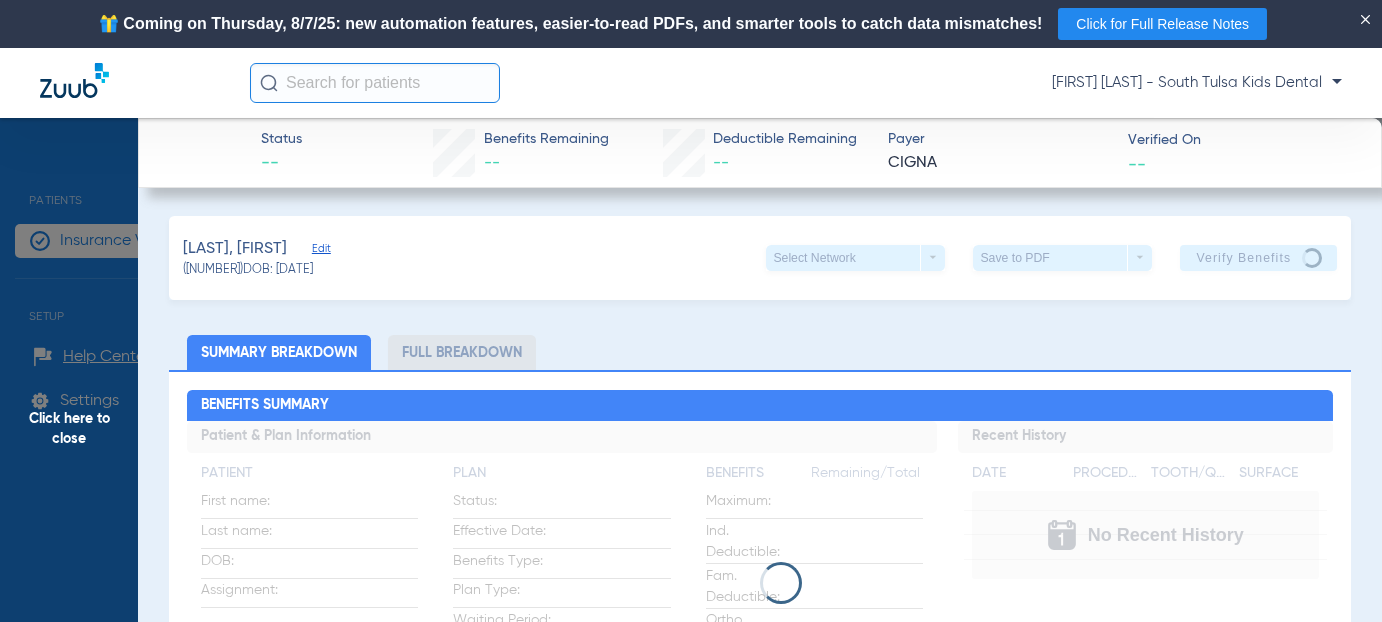 click on "Click here to close" 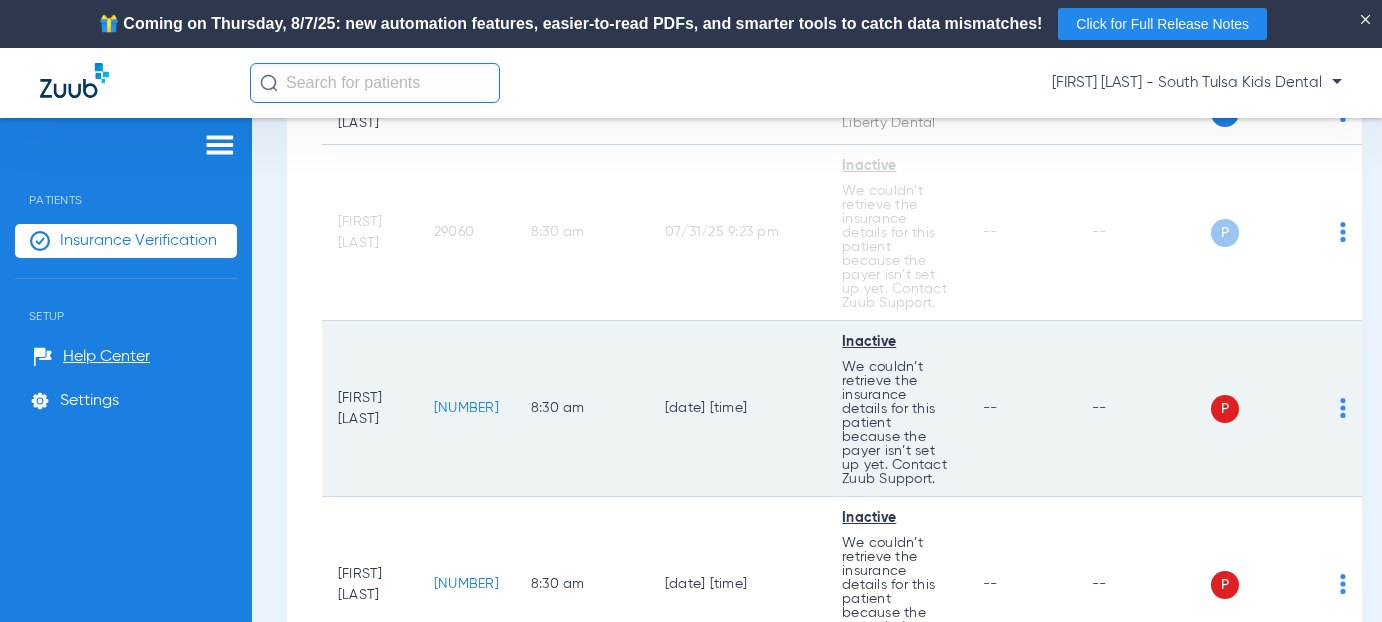 click on "[NUMBER]" 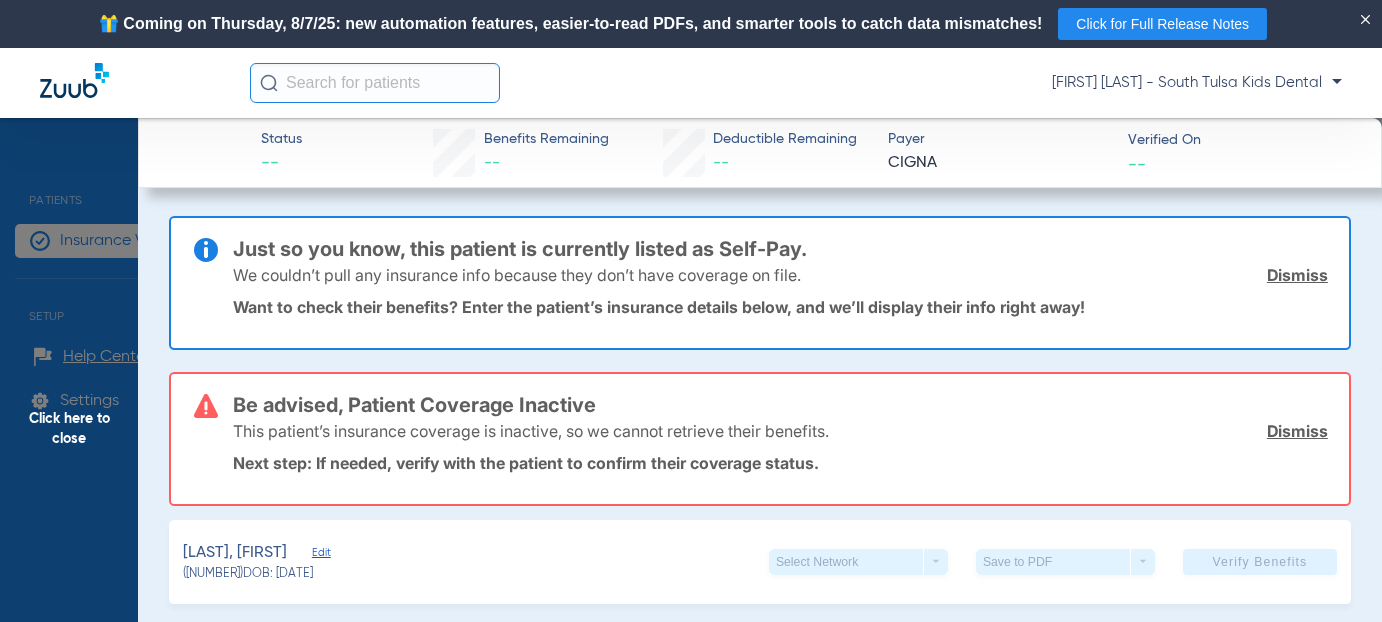 drag, startPoint x: 1291, startPoint y: 271, endPoint x: 1283, endPoint y: 286, distance: 17 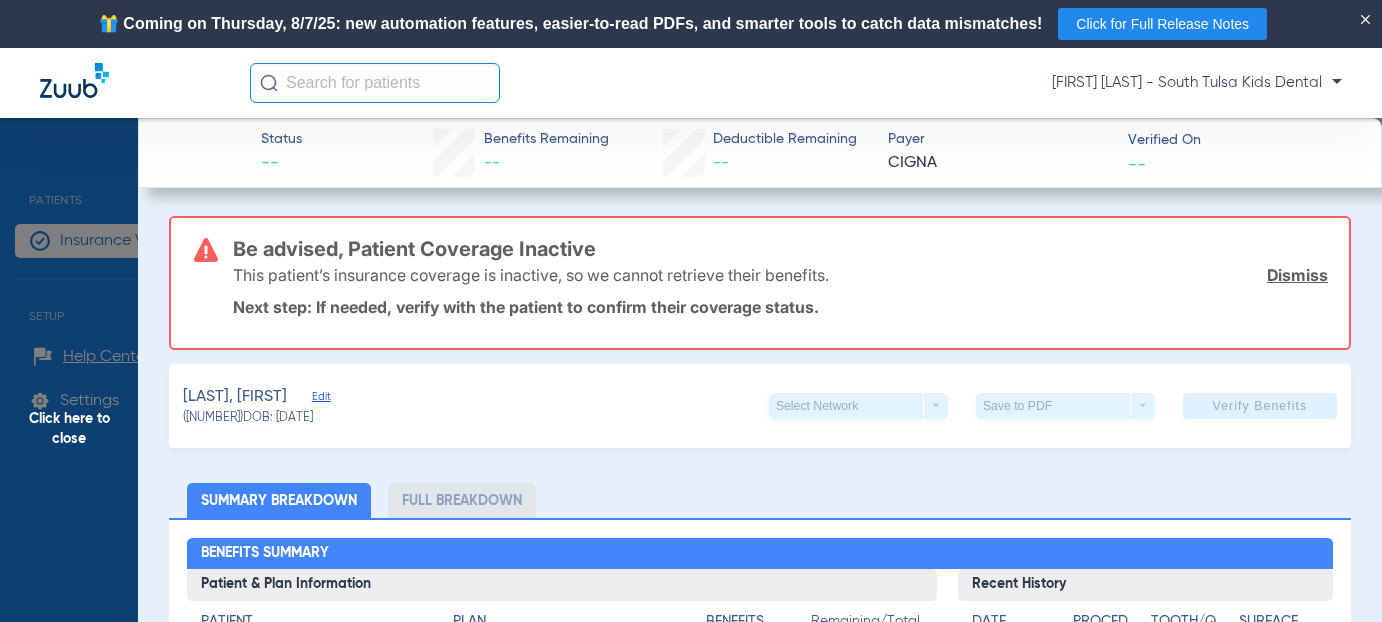 click on "Dismiss" 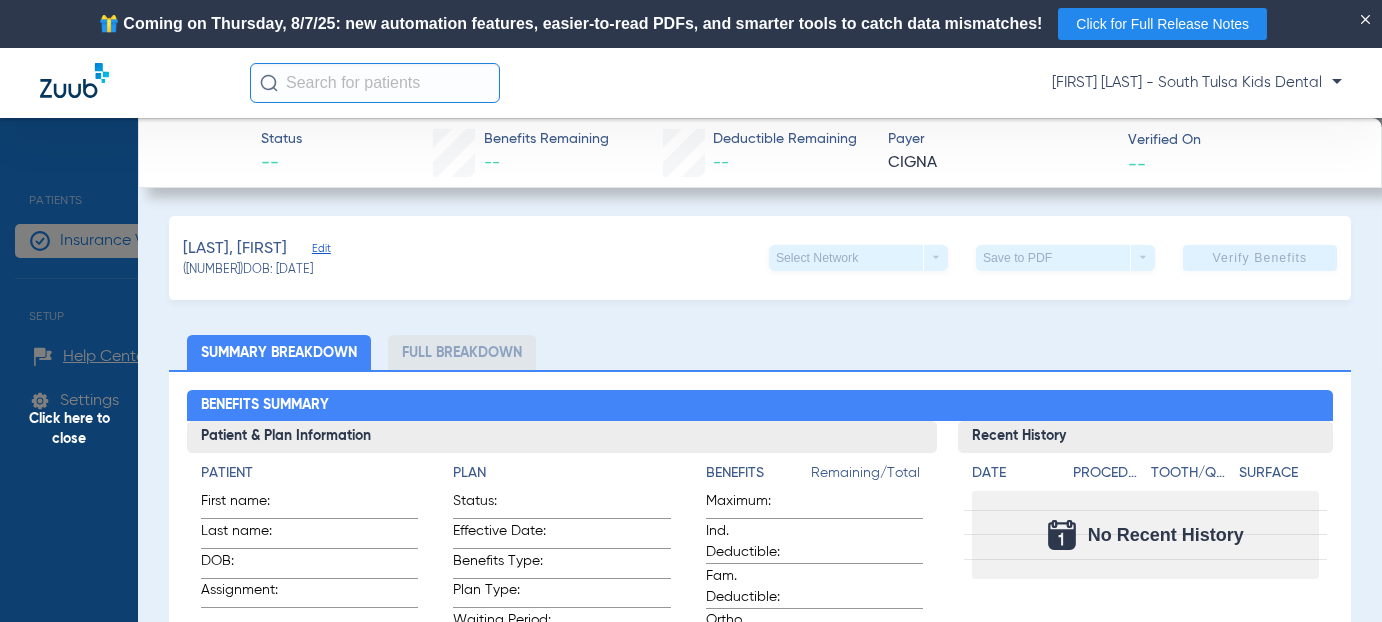 click on "Edit" 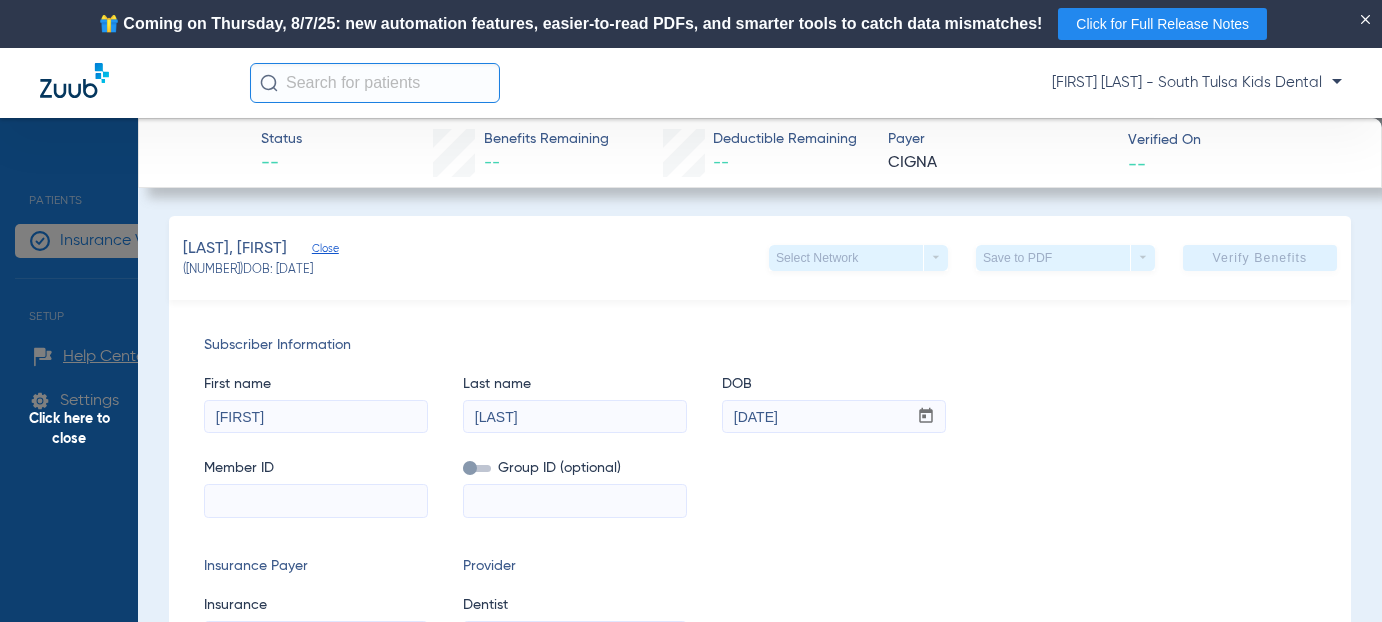 click at bounding box center (316, 501) 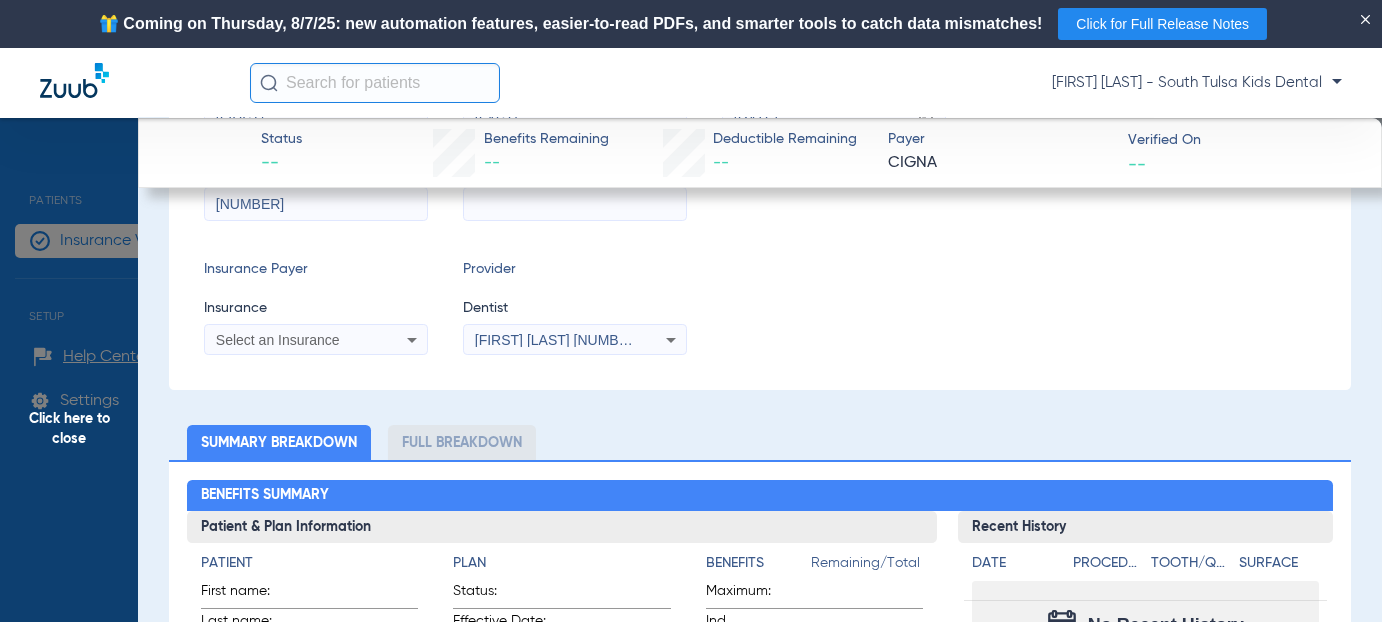 scroll, scrollTop: 300, scrollLeft: 0, axis: vertical 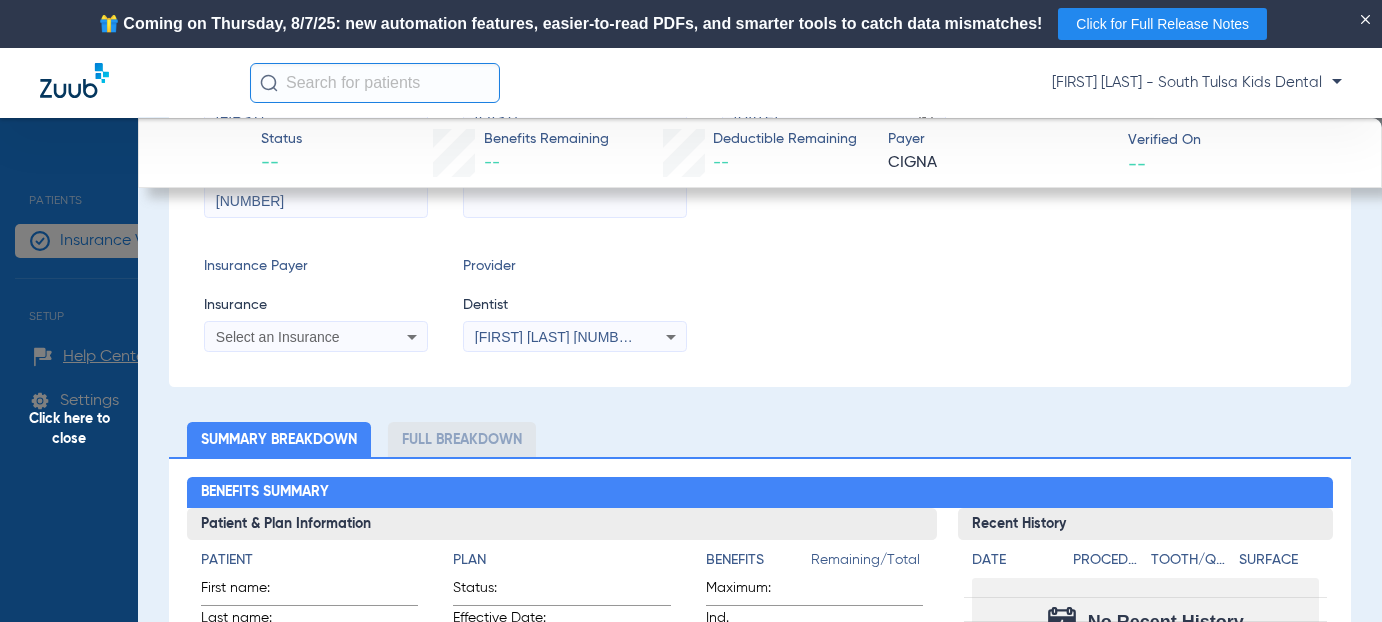 type on "[NUMBER]" 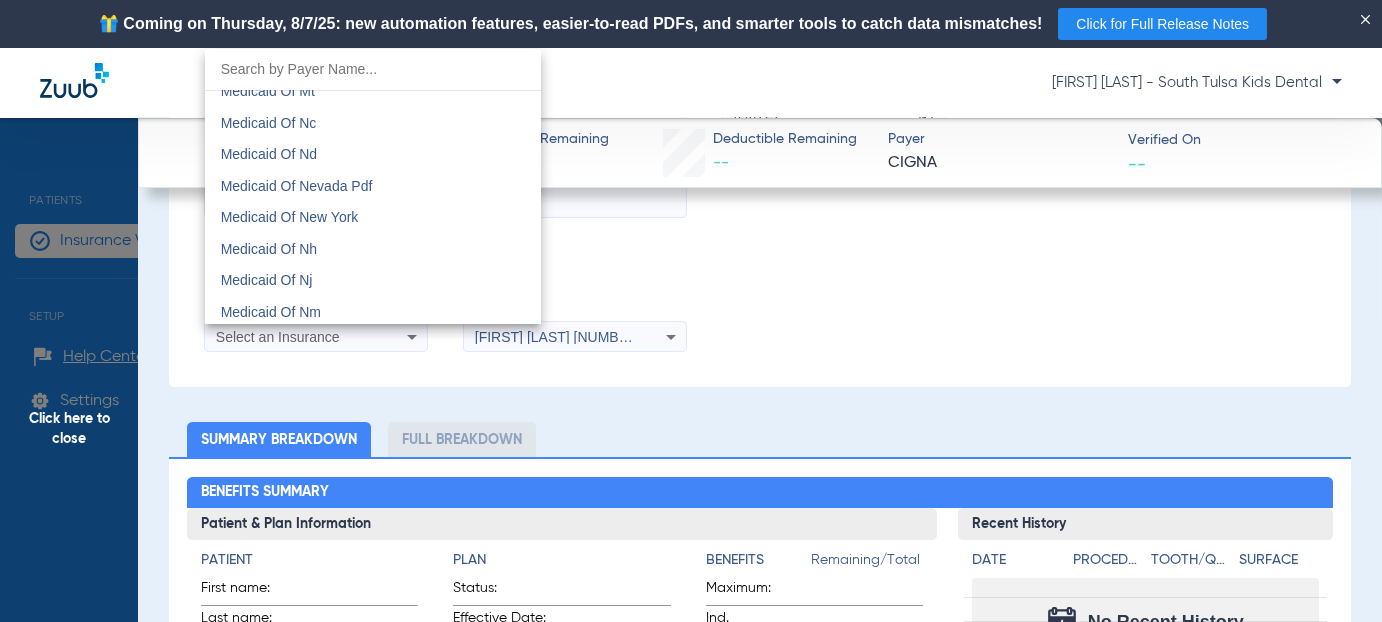 scroll, scrollTop: 8979, scrollLeft: 0, axis: vertical 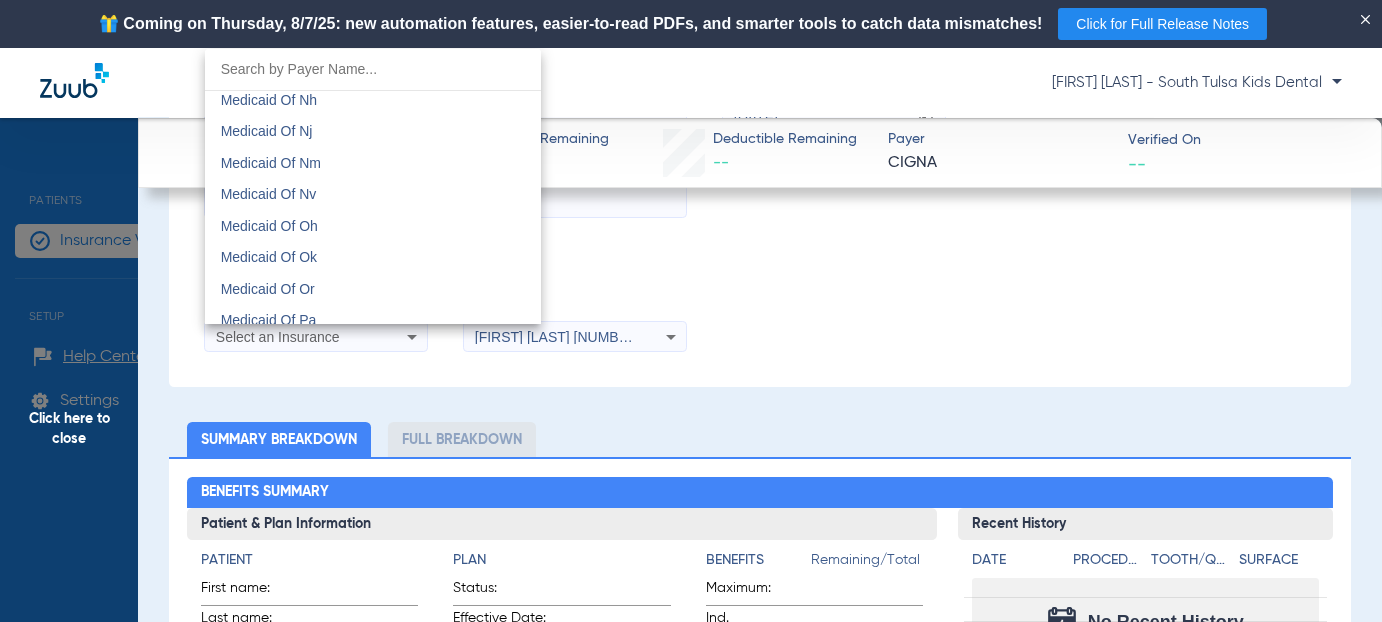 drag, startPoint x: 351, startPoint y: 254, endPoint x: 379, endPoint y: 268, distance: 31.304953 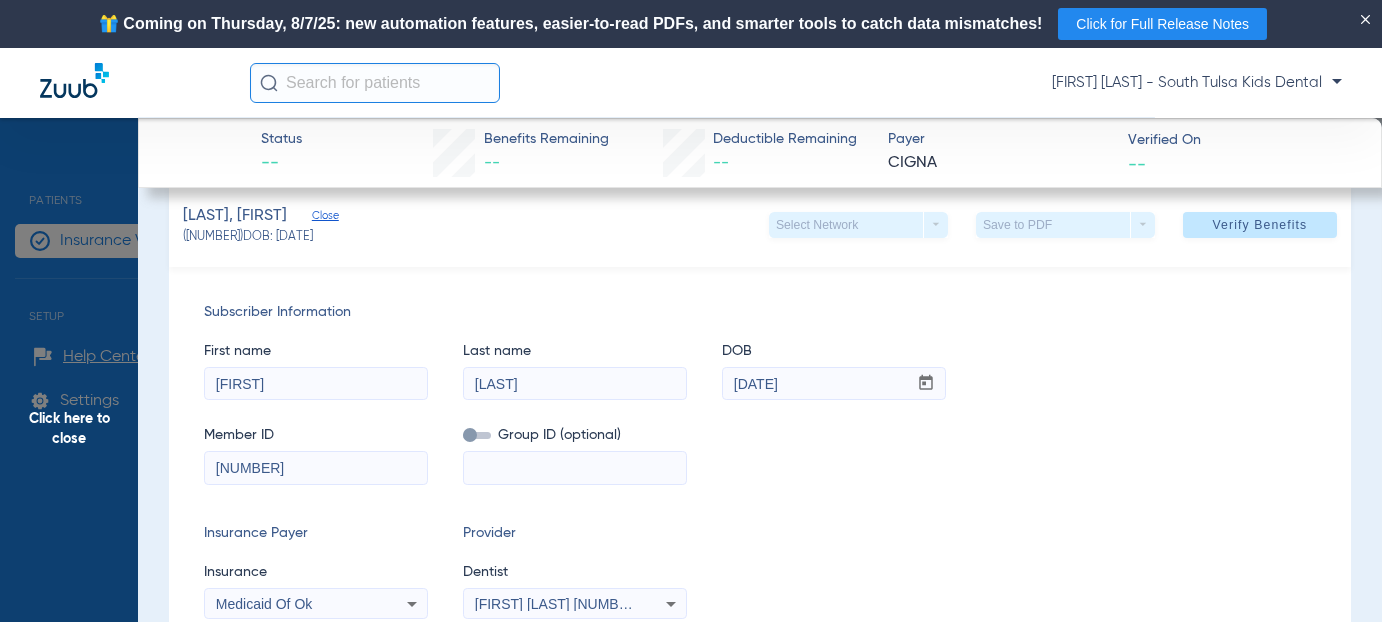 scroll, scrollTop: 0, scrollLeft: 0, axis: both 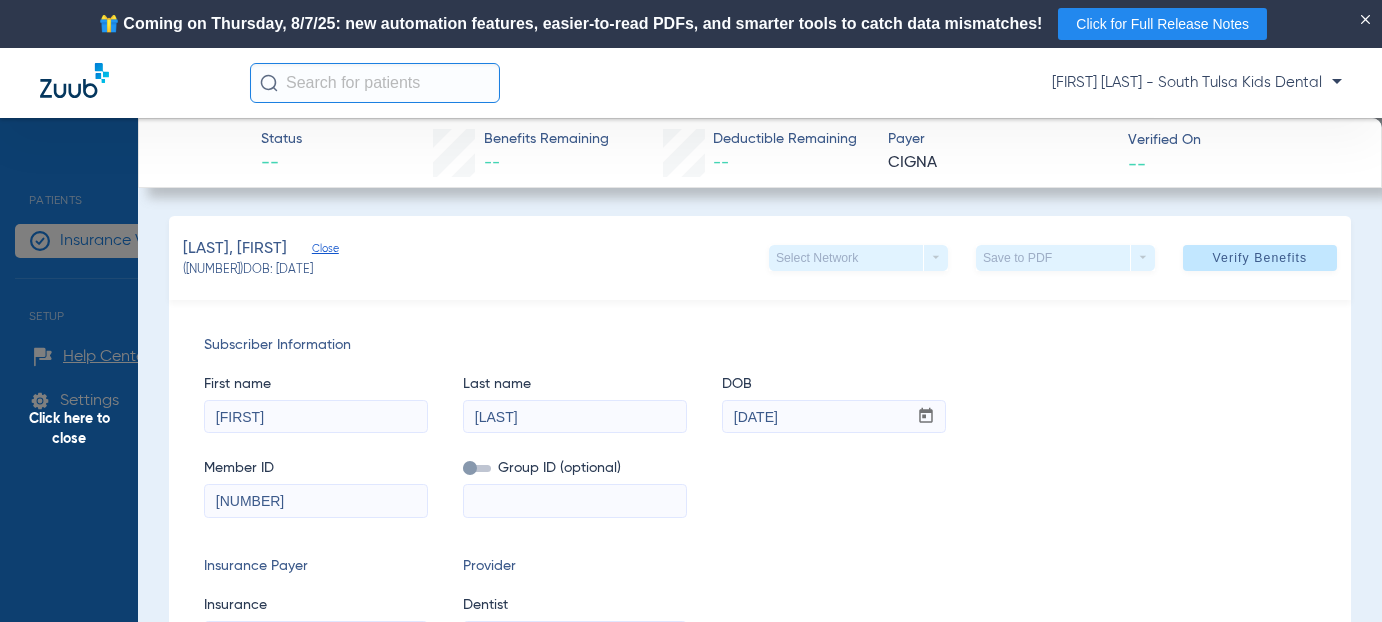 drag, startPoint x: 1260, startPoint y: 258, endPoint x: 1027, endPoint y: 323, distance: 241.89667 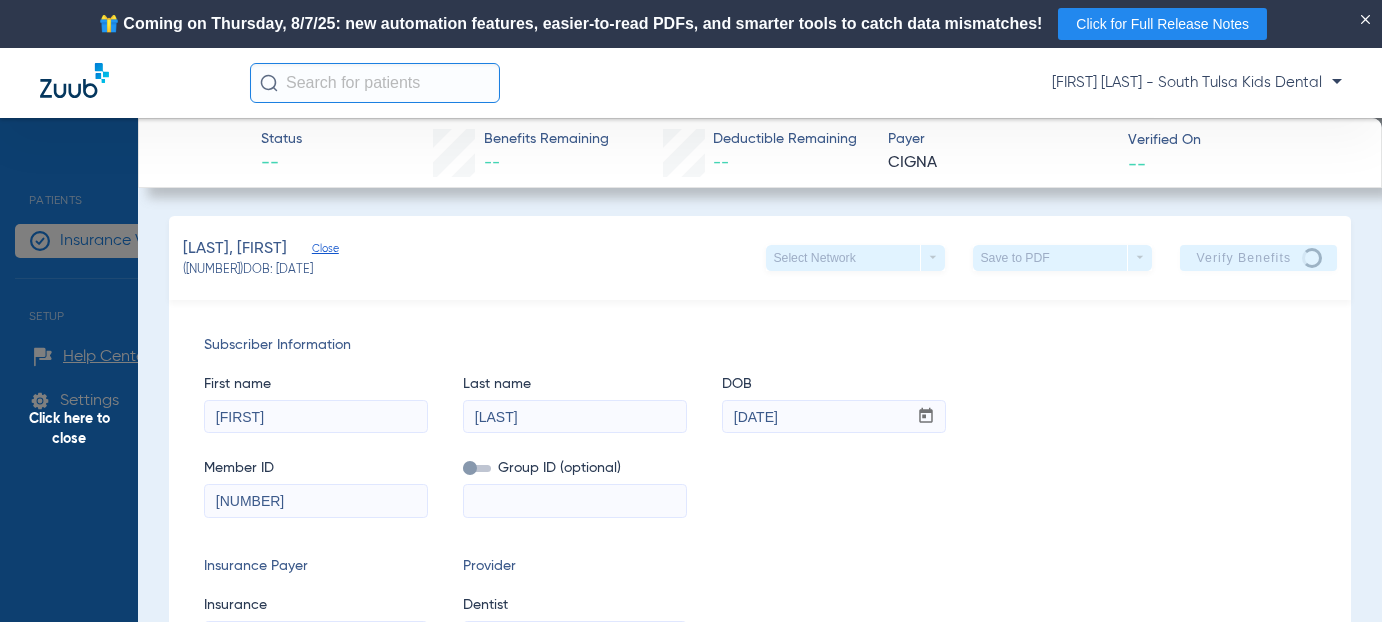 click on "Close" 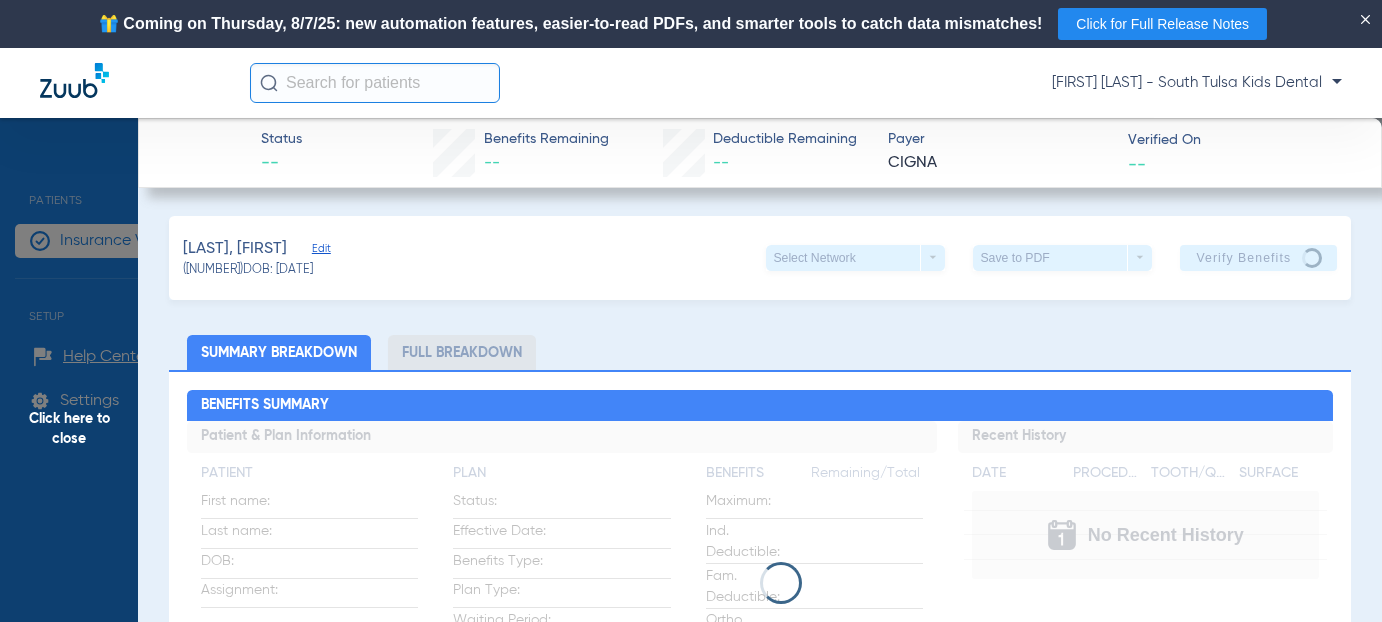 click on "Click here to close" 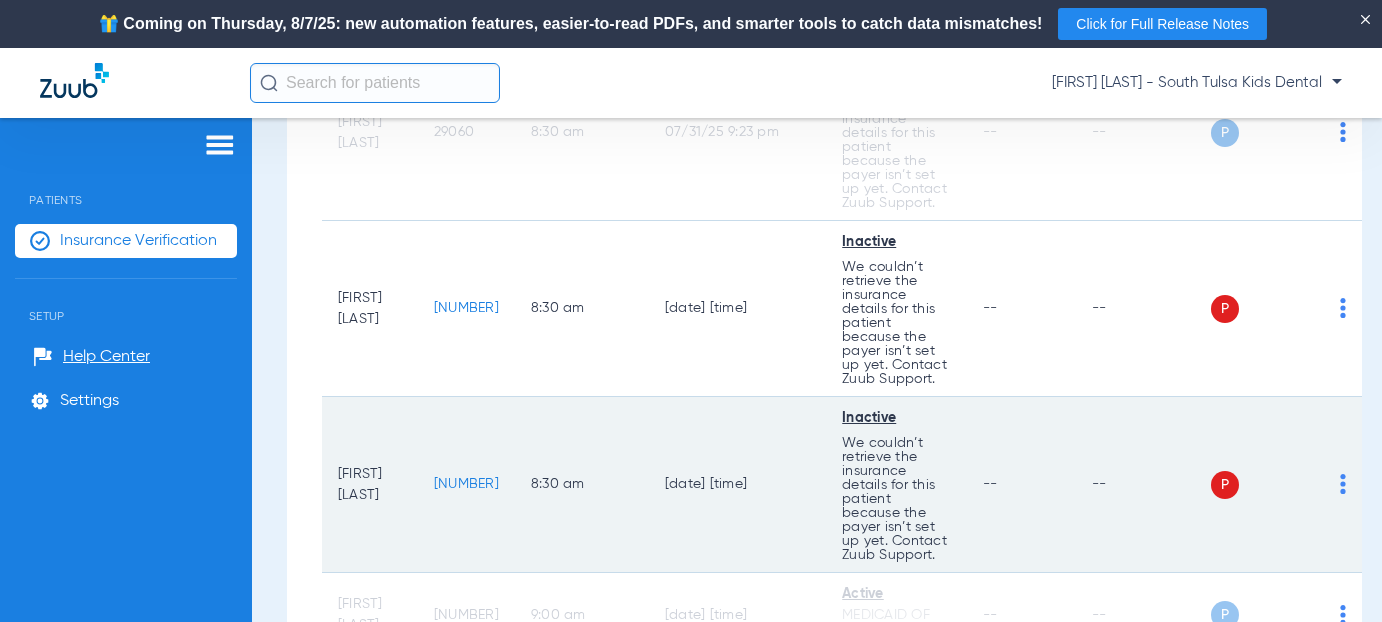 scroll, scrollTop: 700, scrollLeft: 0, axis: vertical 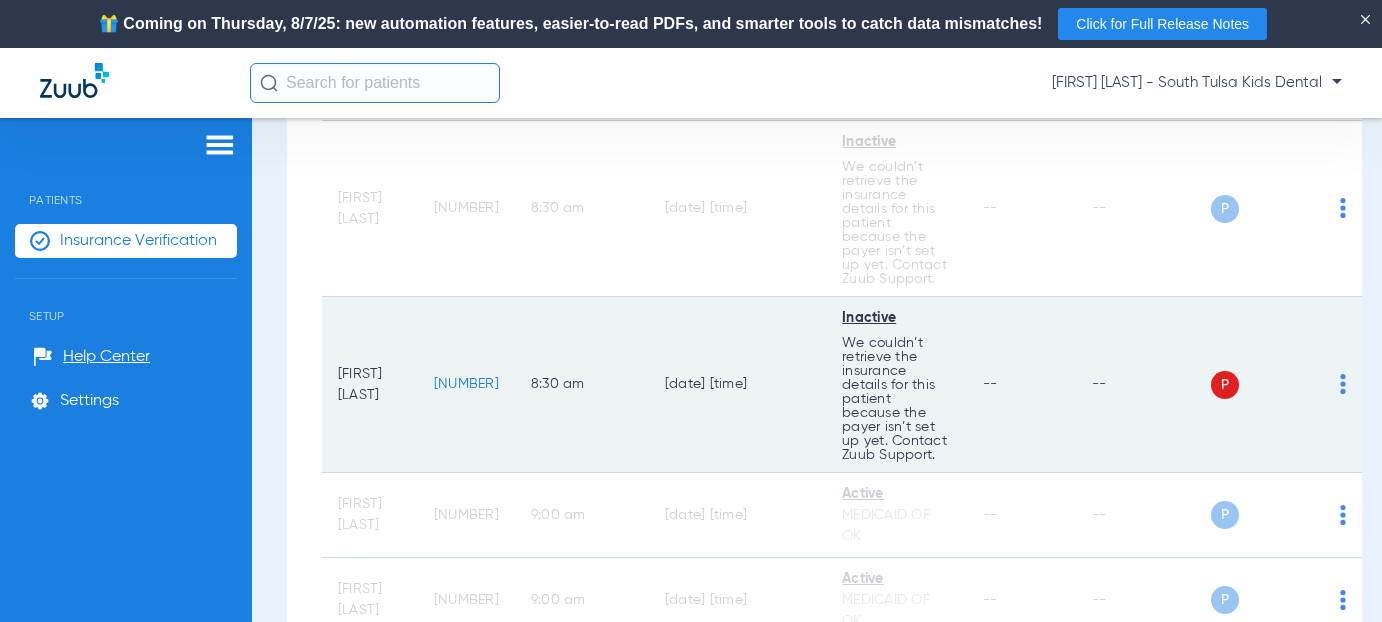 click on "[NUMBER]" 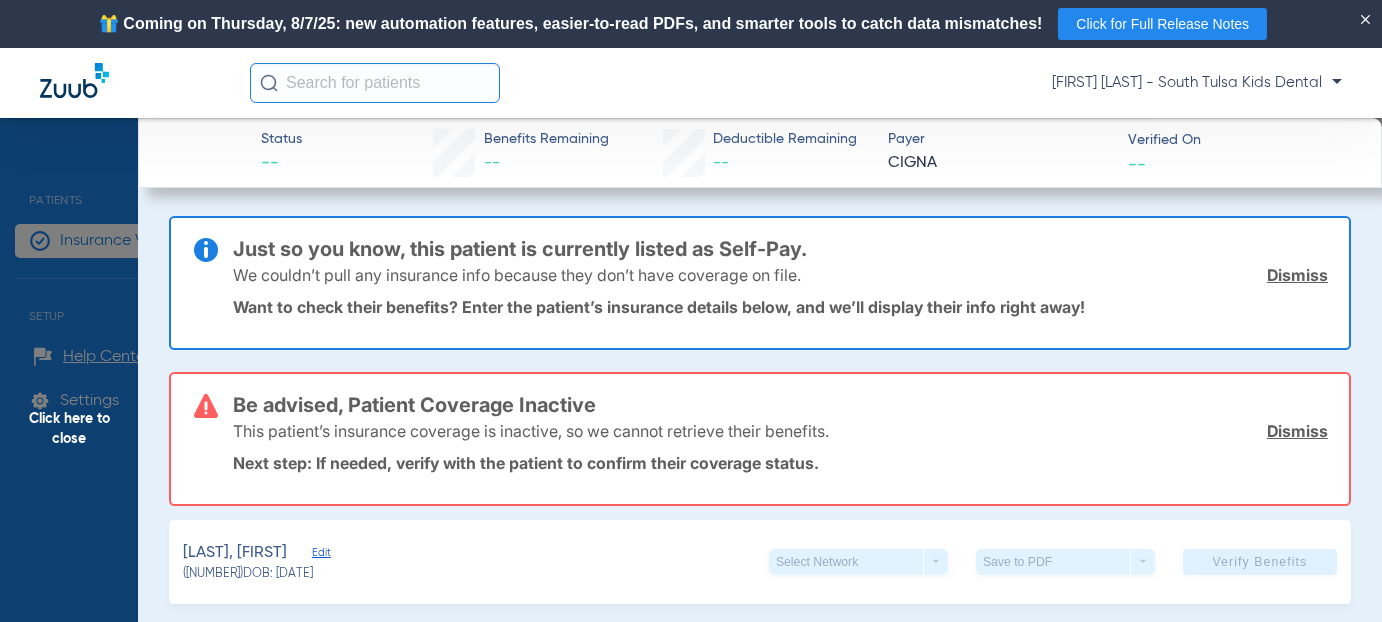 click on "Dismiss" 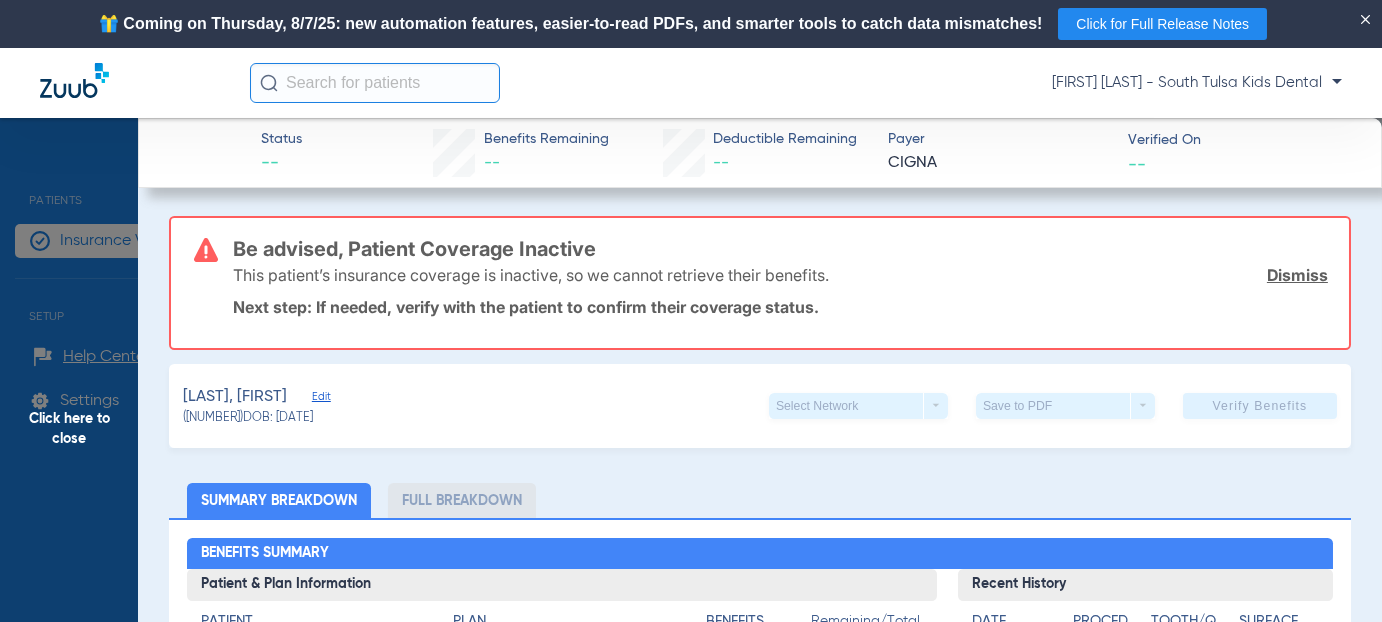 click on "Dismiss" 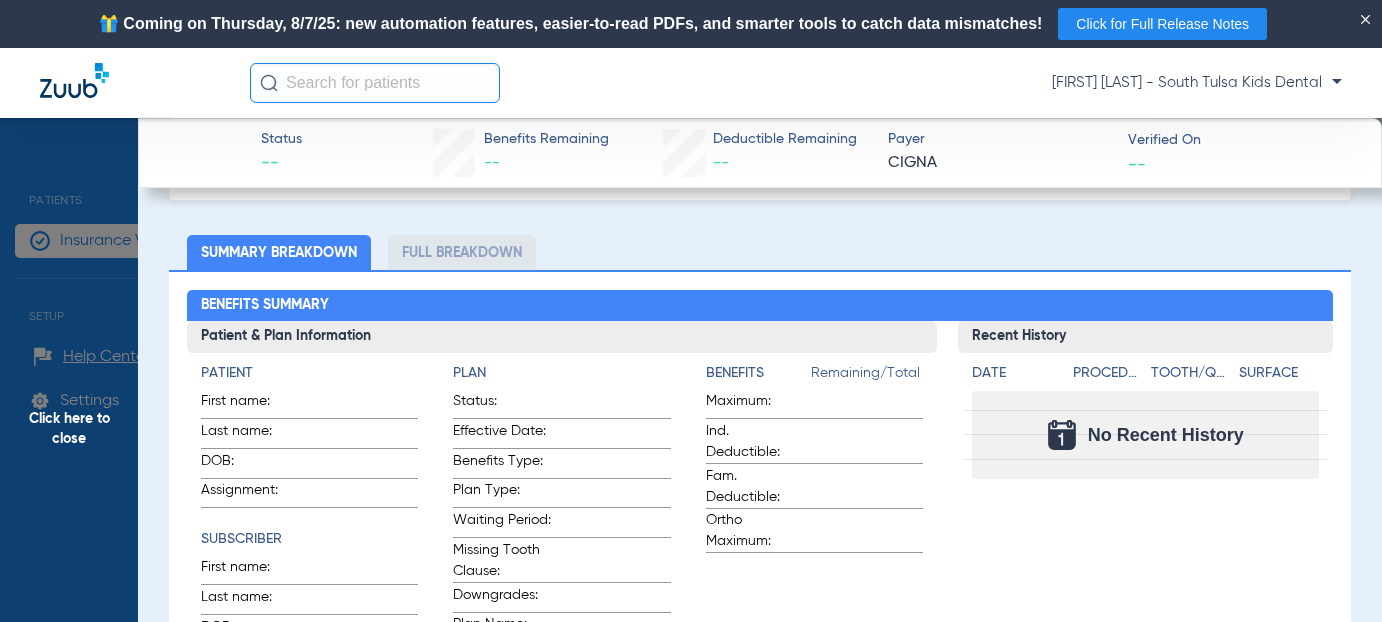 scroll, scrollTop: 0, scrollLeft: 0, axis: both 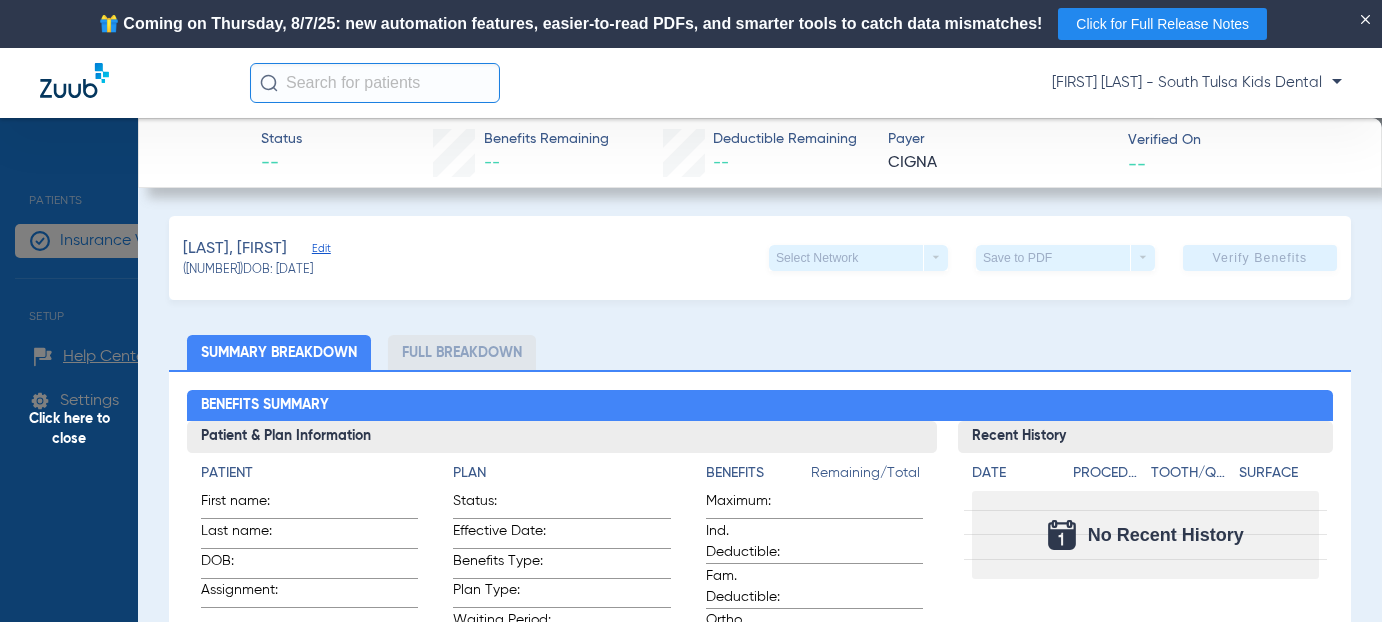 click on "Edit" 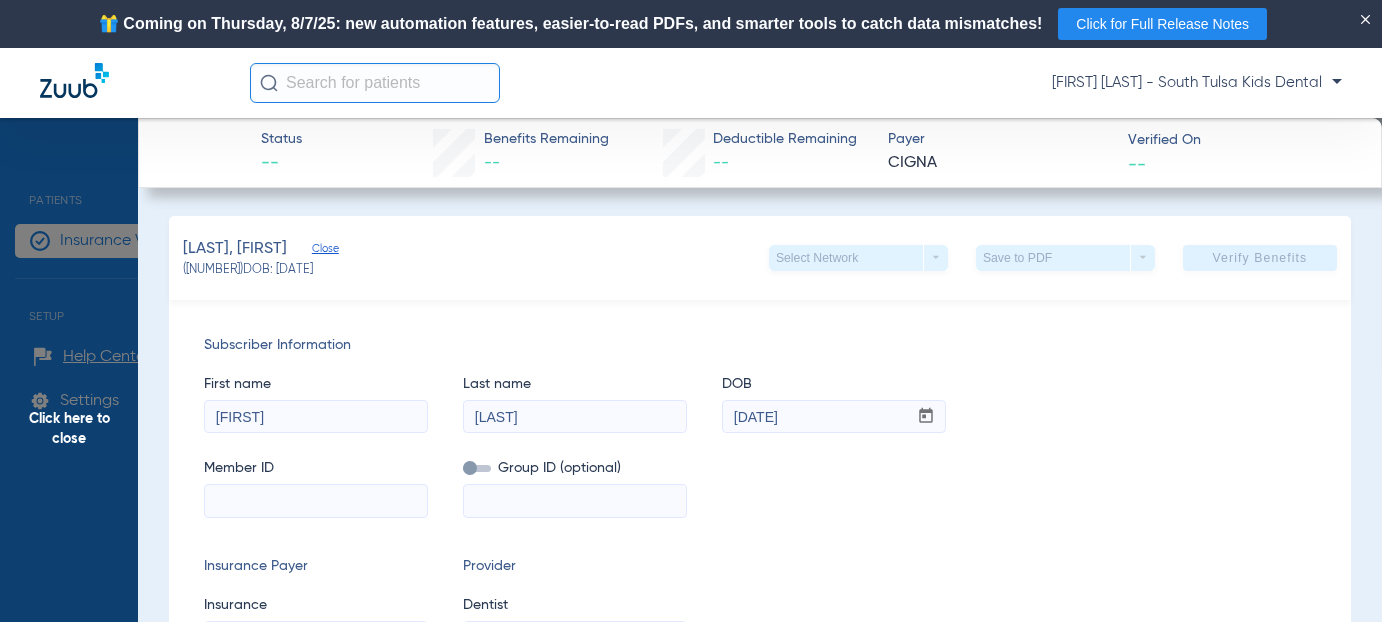 click at bounding box center (316, 501) 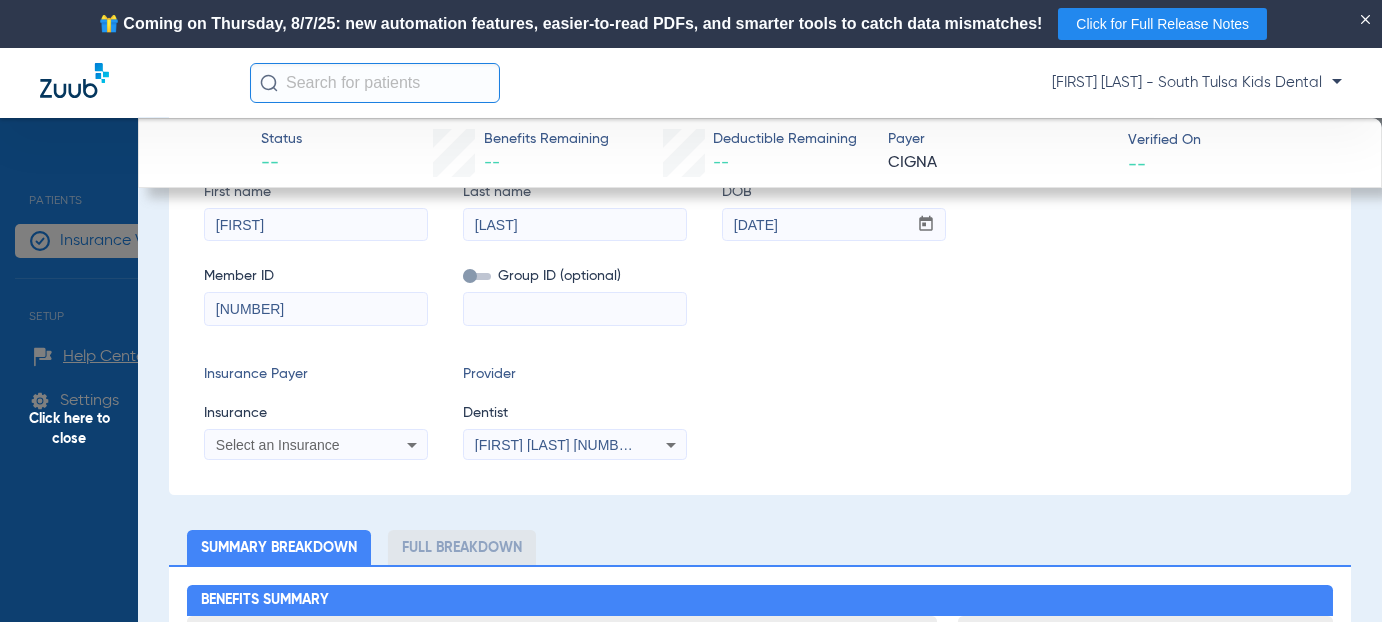 scroll, scrollTop: 300, scrollLeft: 0, axis: vertical 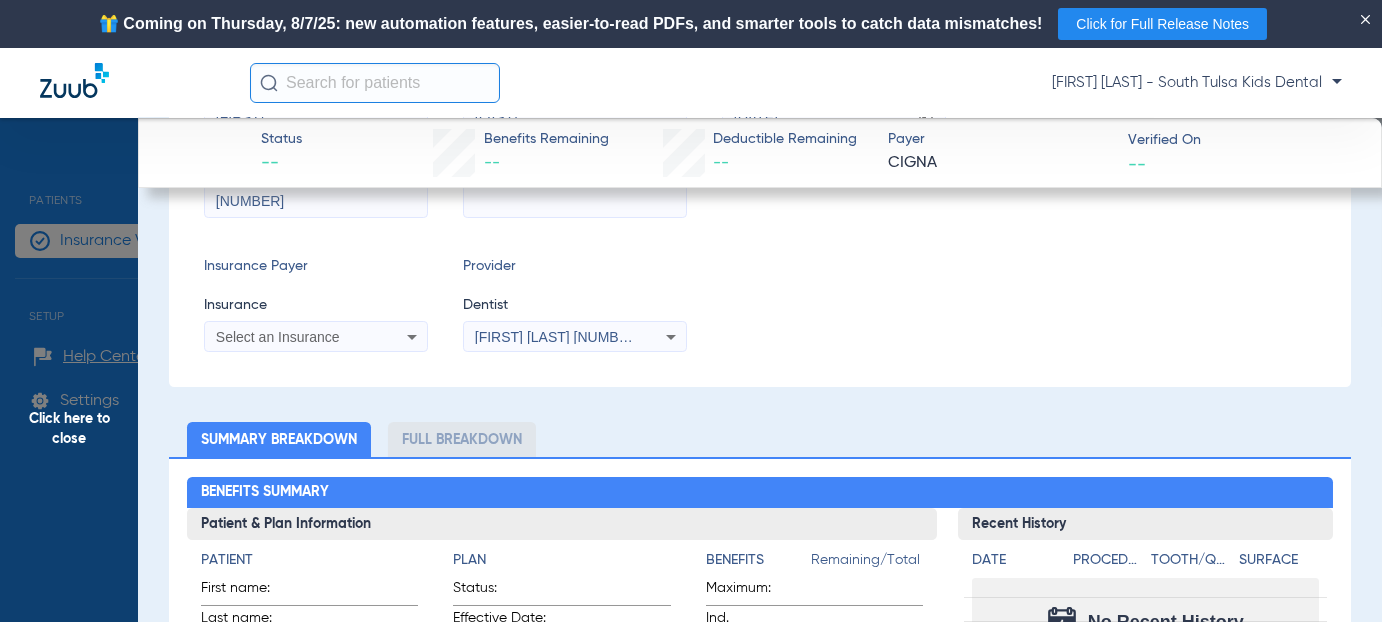 type on "[NUMBER]" 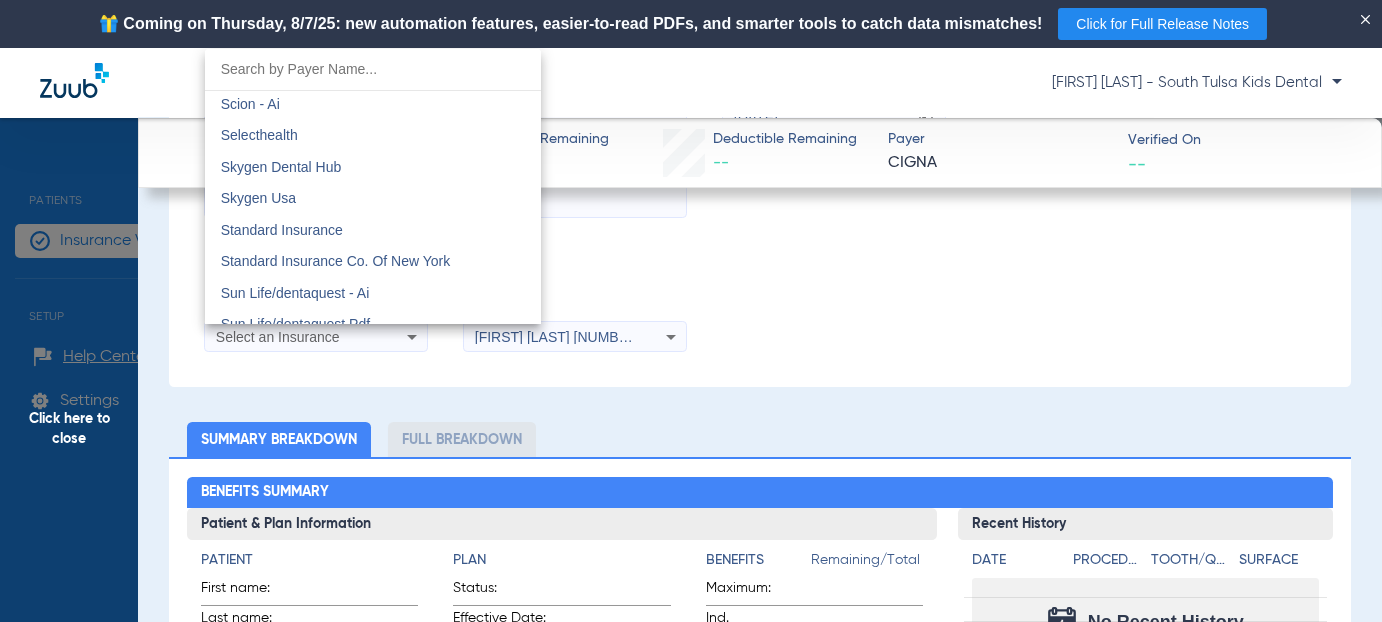 scroll, scrollTop: 10887, scrollLeft: 0, axis: vertical 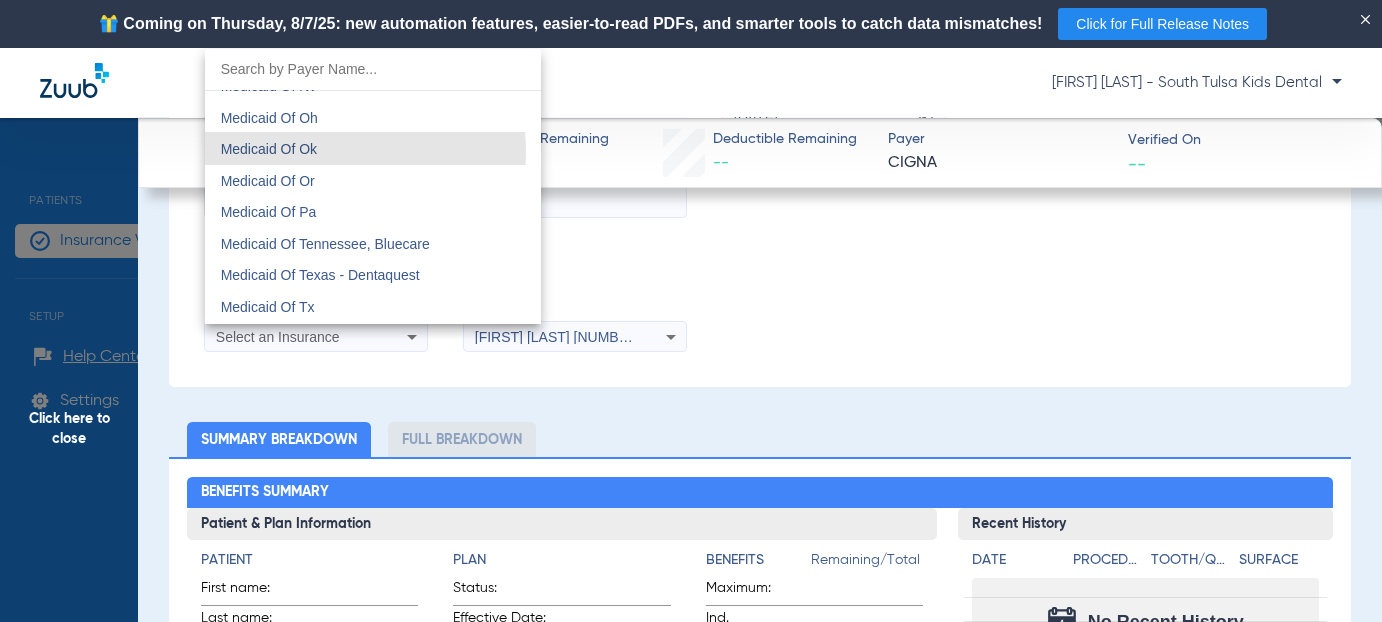drag, startPoint x: 338, startPoint y: 151, endPoint x: 372, endPoint y: 168, distance: 38.013157 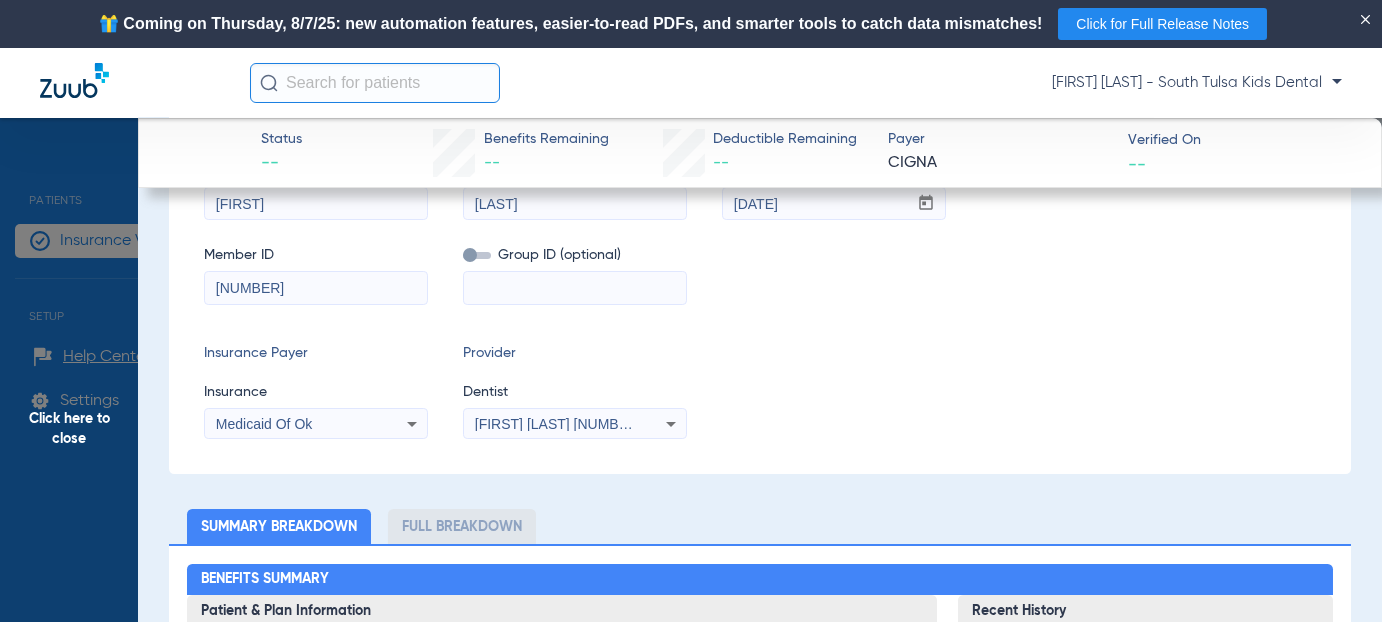 scroll, scrollTop: 0, scrollLeft: 0, axis: both 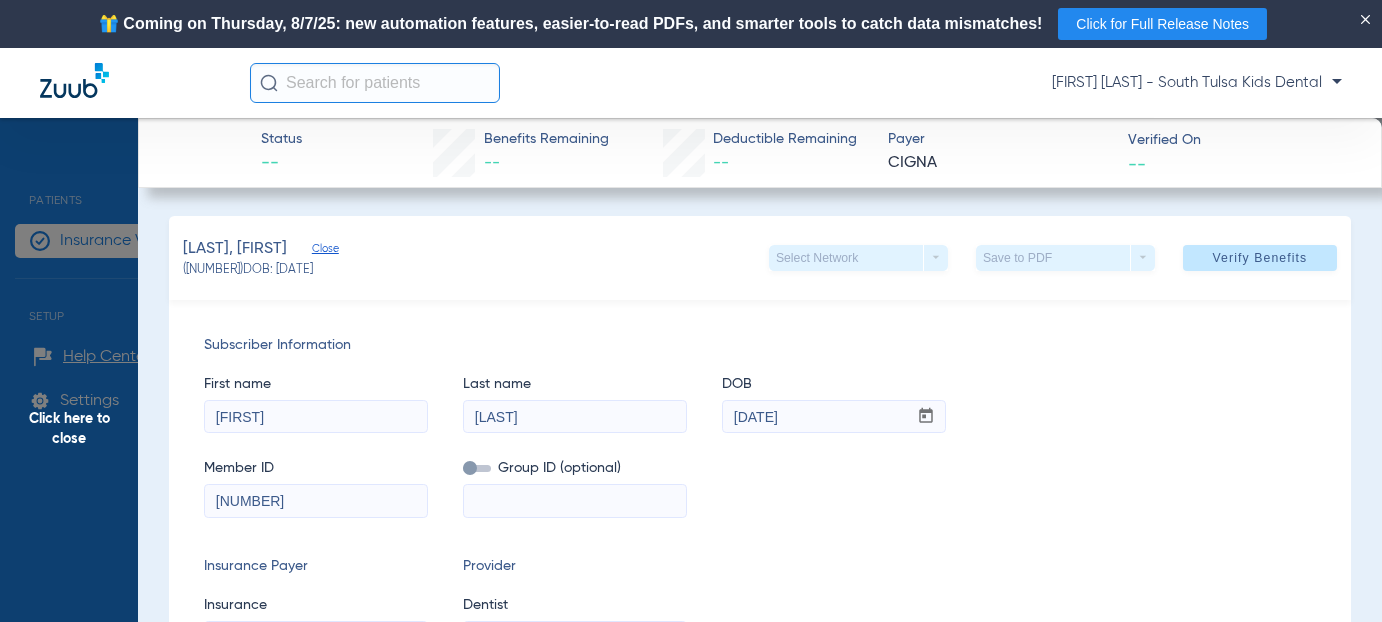 drag, startPoint x: 1232, startPoint y: 257, endPoint x: 1165, endPoint y: 284, distance: 72.235725 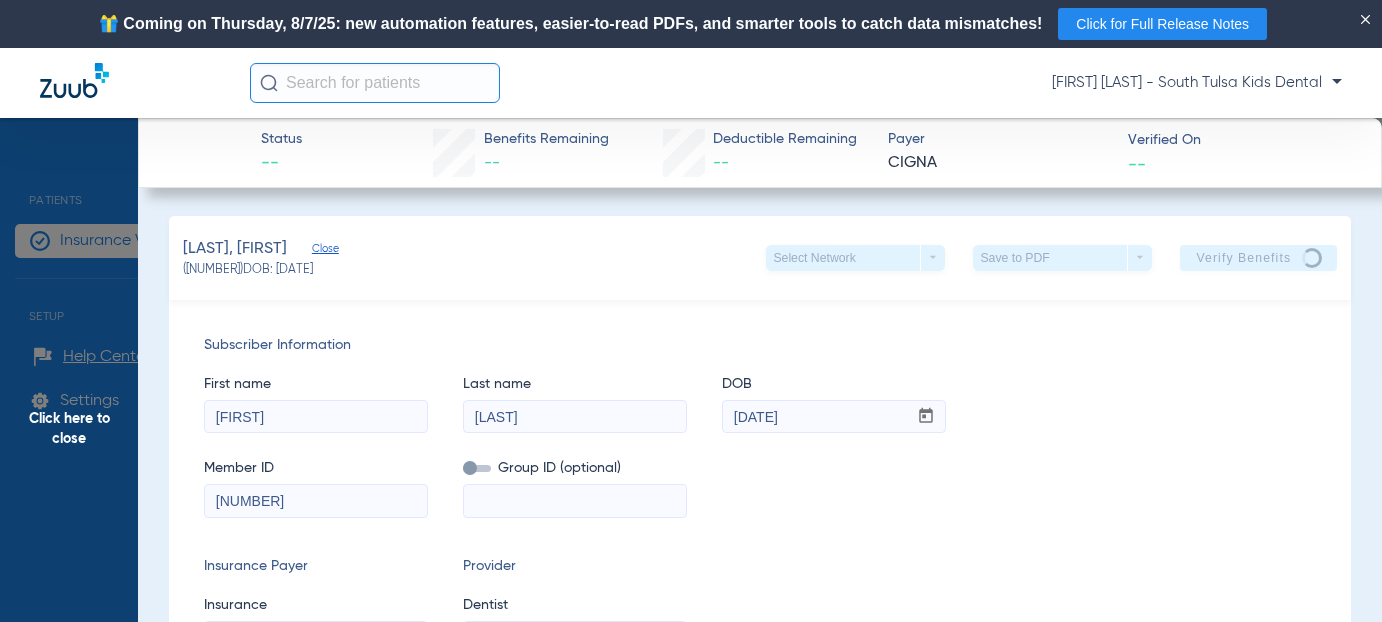 click on "Click for Full Release Notes" at bounding box center [1162, 24] 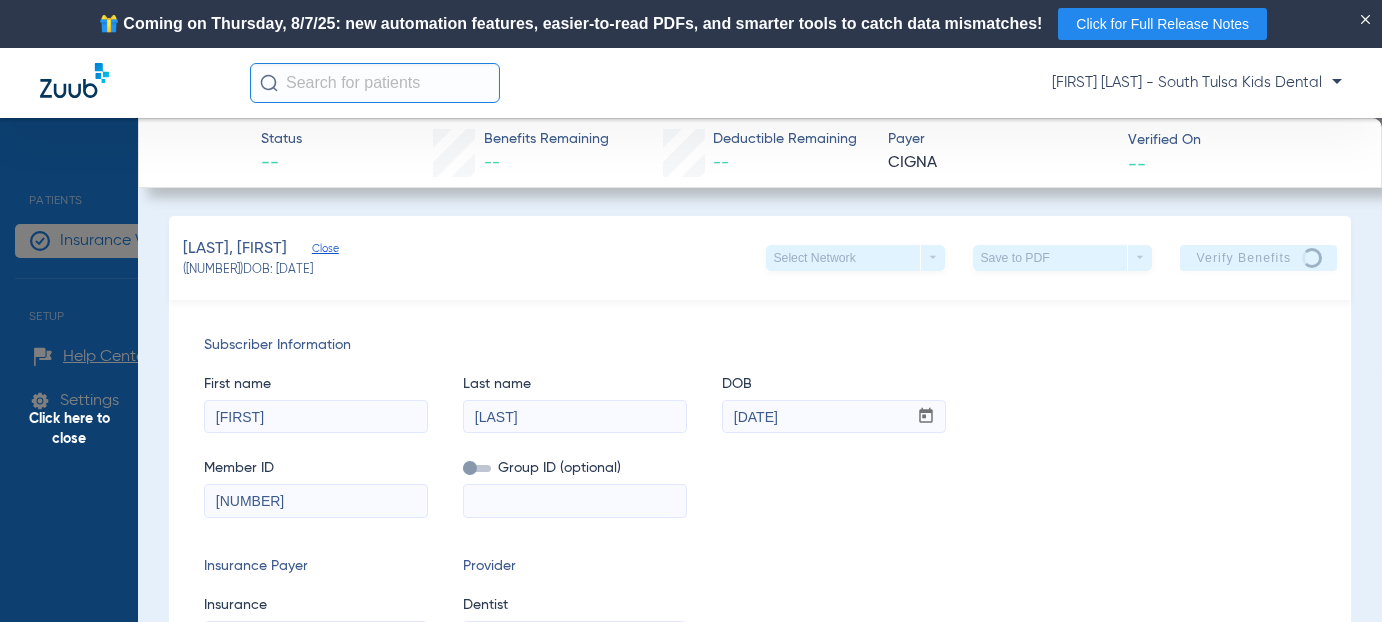 drag, startPoint x: 82, startPoint y: 443, endPoint x: 92, endPoint y: 468, distance: 26.925823 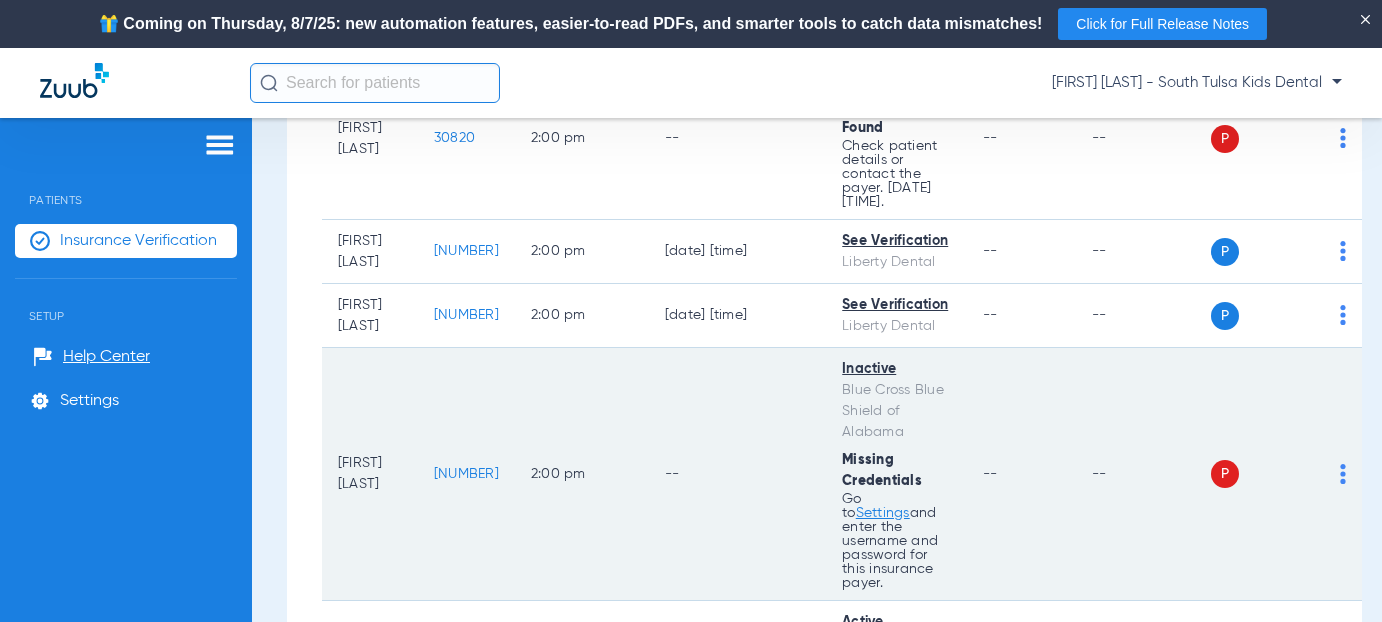scroll, scrollTop: 4000, scrollLeft: 0, axis: vertical 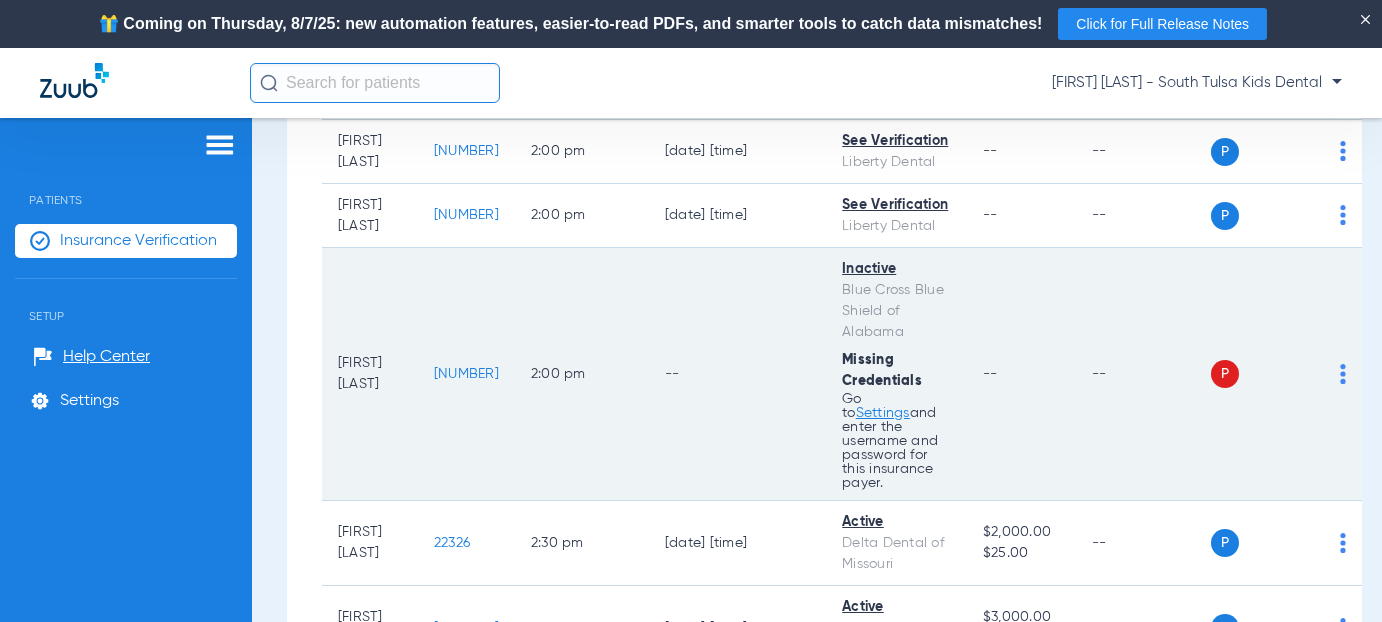 click on "Settings" at bounding box center (883, 413) 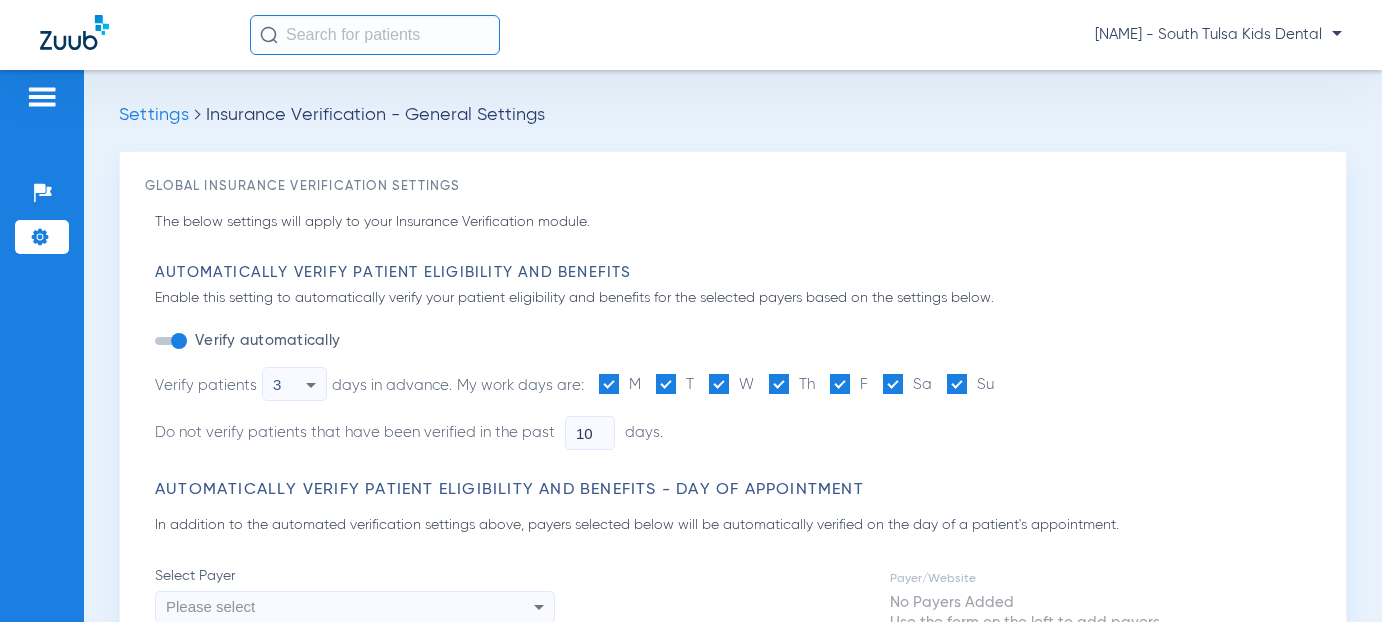scroll, scrollTop: 0, scrollLeft: 0, axis: both 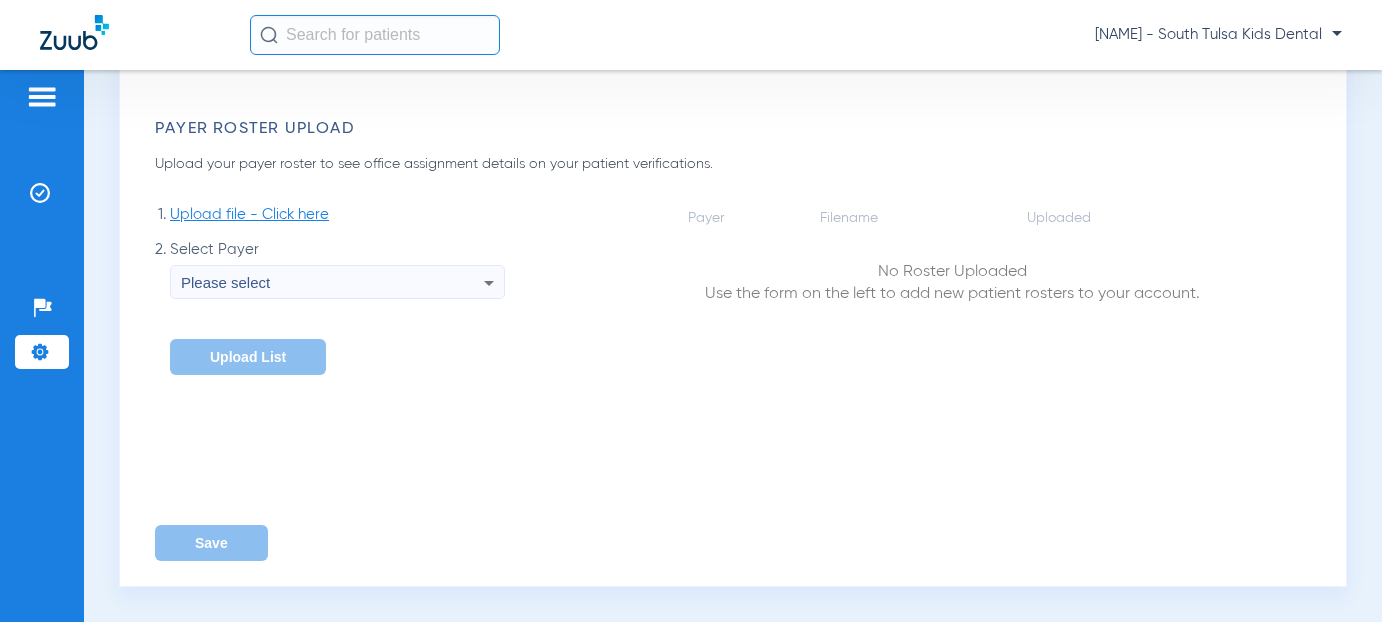 click 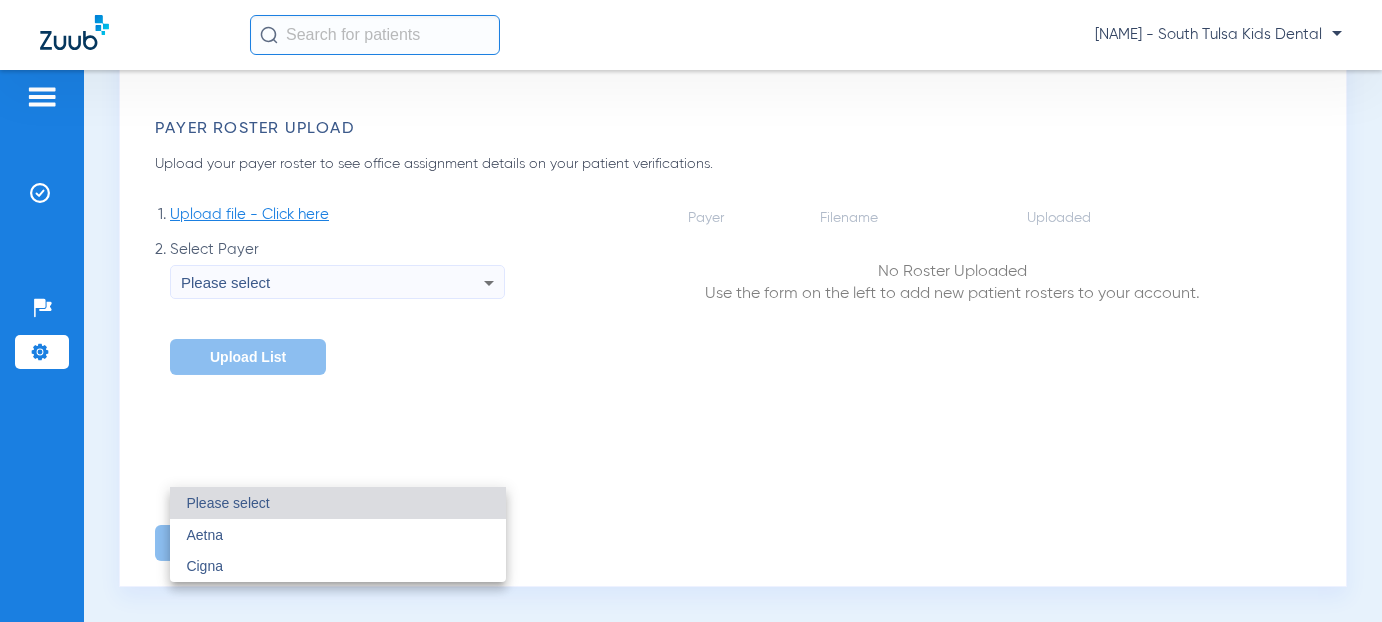 drag, startPoint x: 585, startPoint y: 412, endPoint x: 584, endPoint y: 396, distance: 16.03122 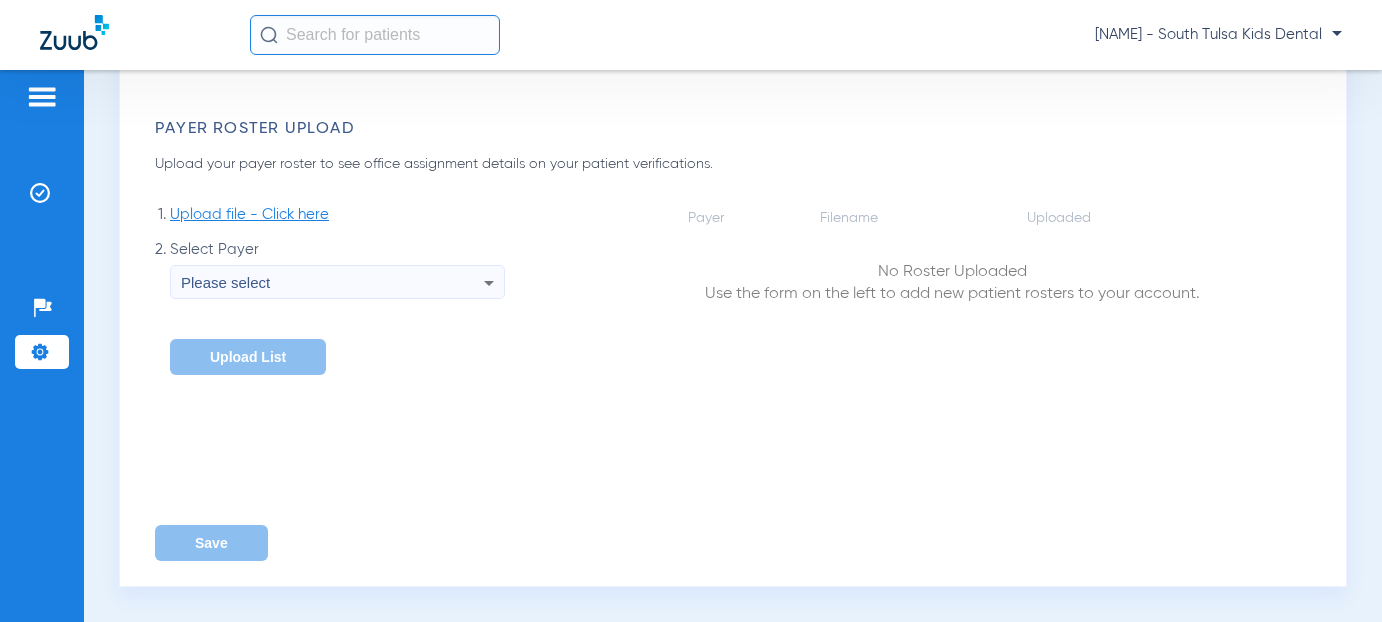 click 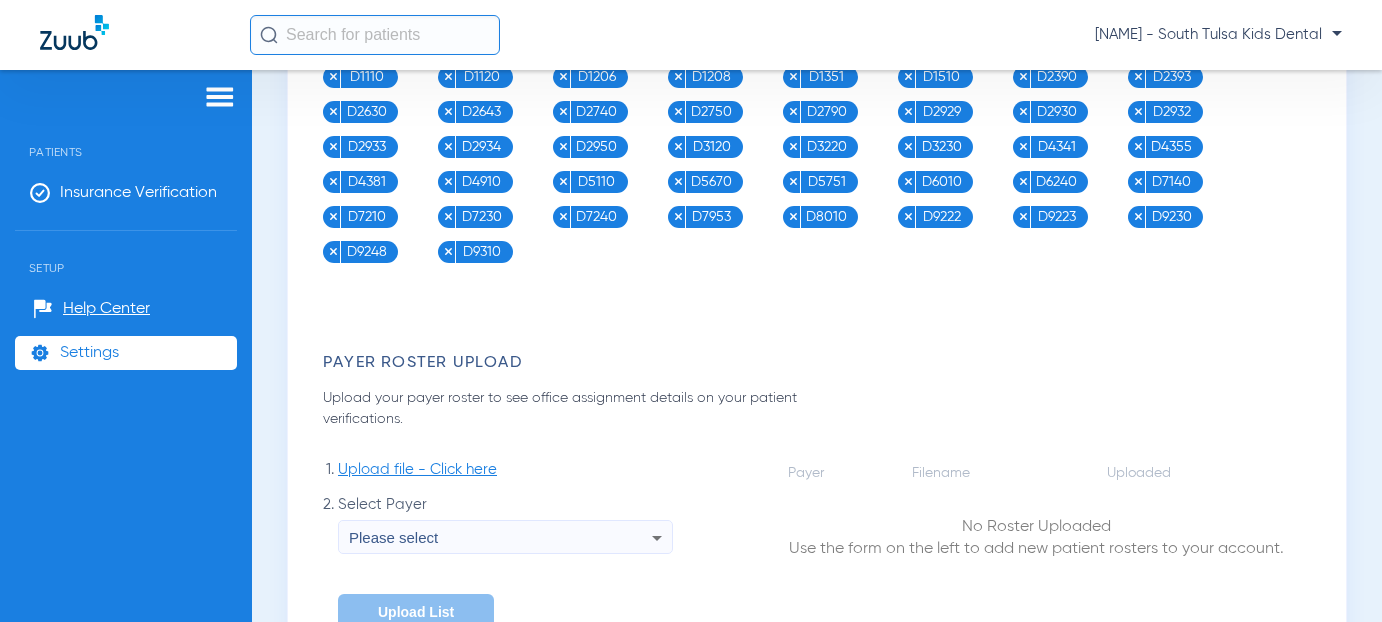 scroll, scrollTop: 2963, scrollLeft: 0, axis: vertical 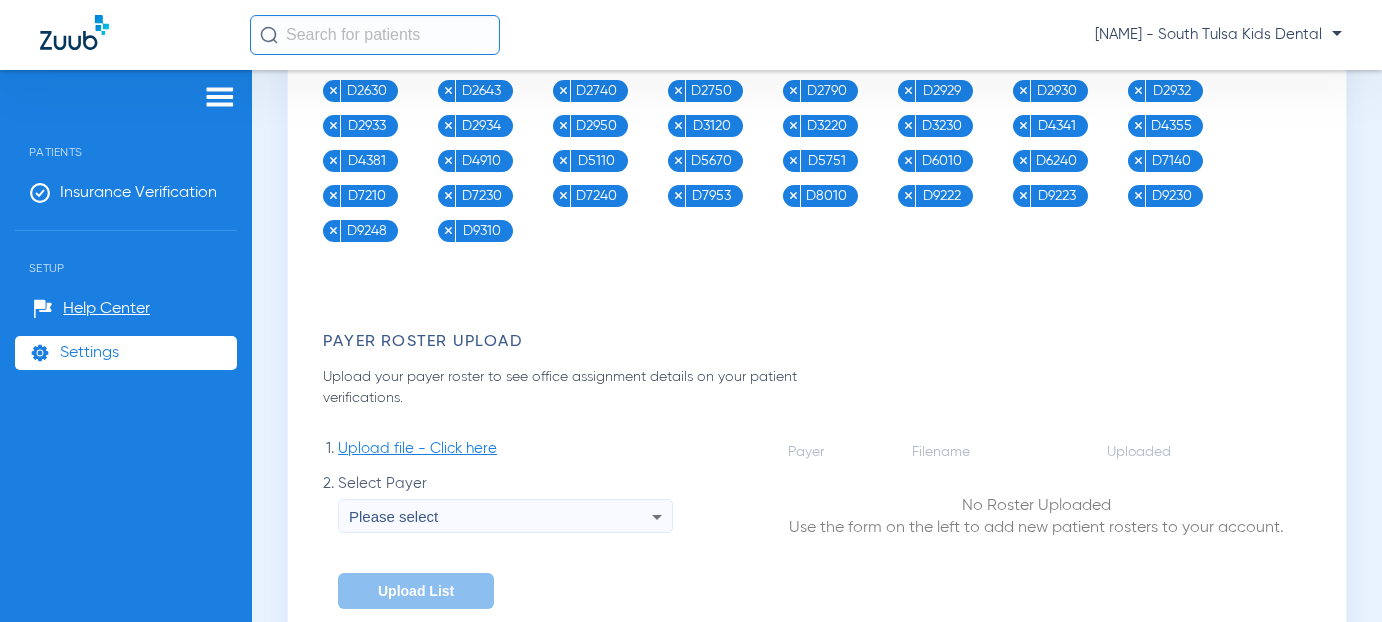 click on "Patients  Insurance Verification  Setup  Help Center Settings" 